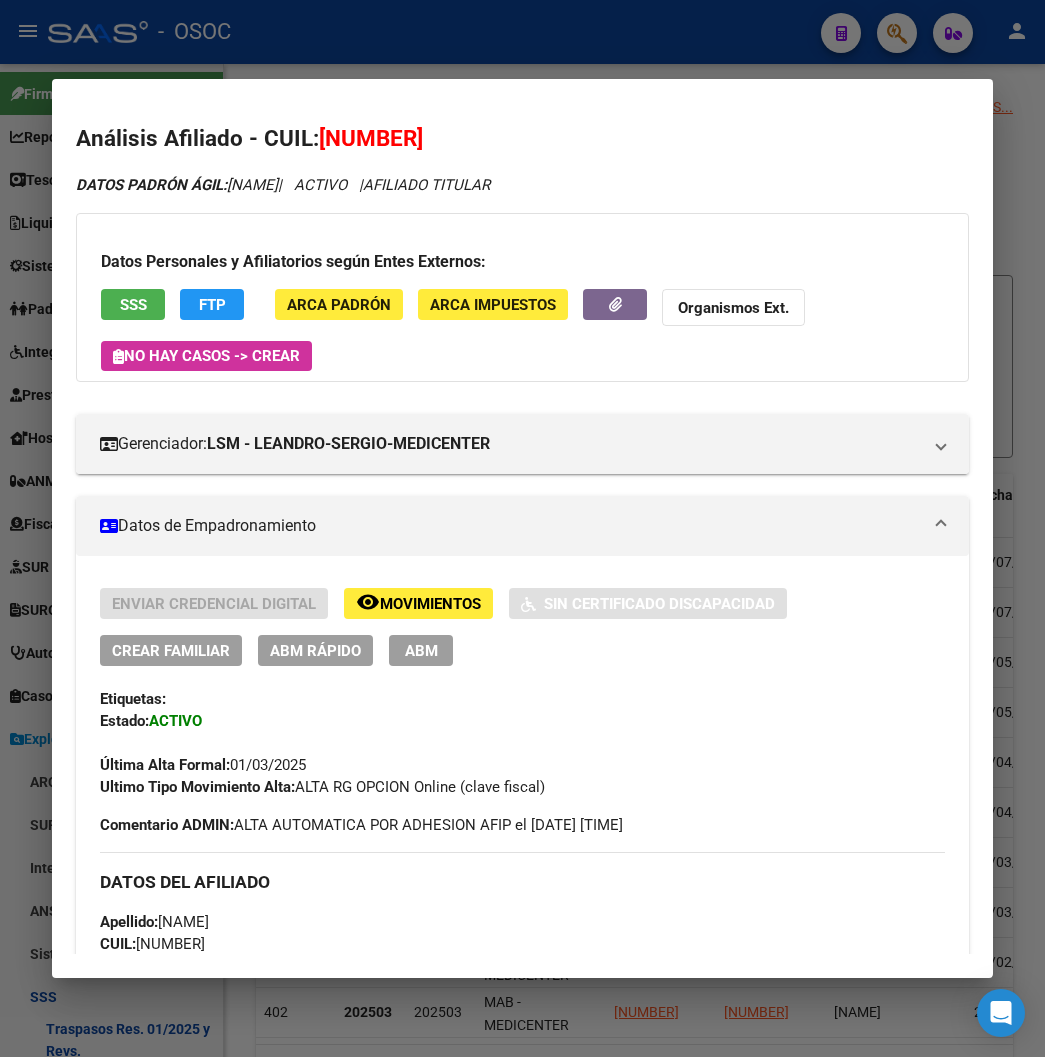 scroll, scrollTop: 0, scrollLeft: 0, axis: both 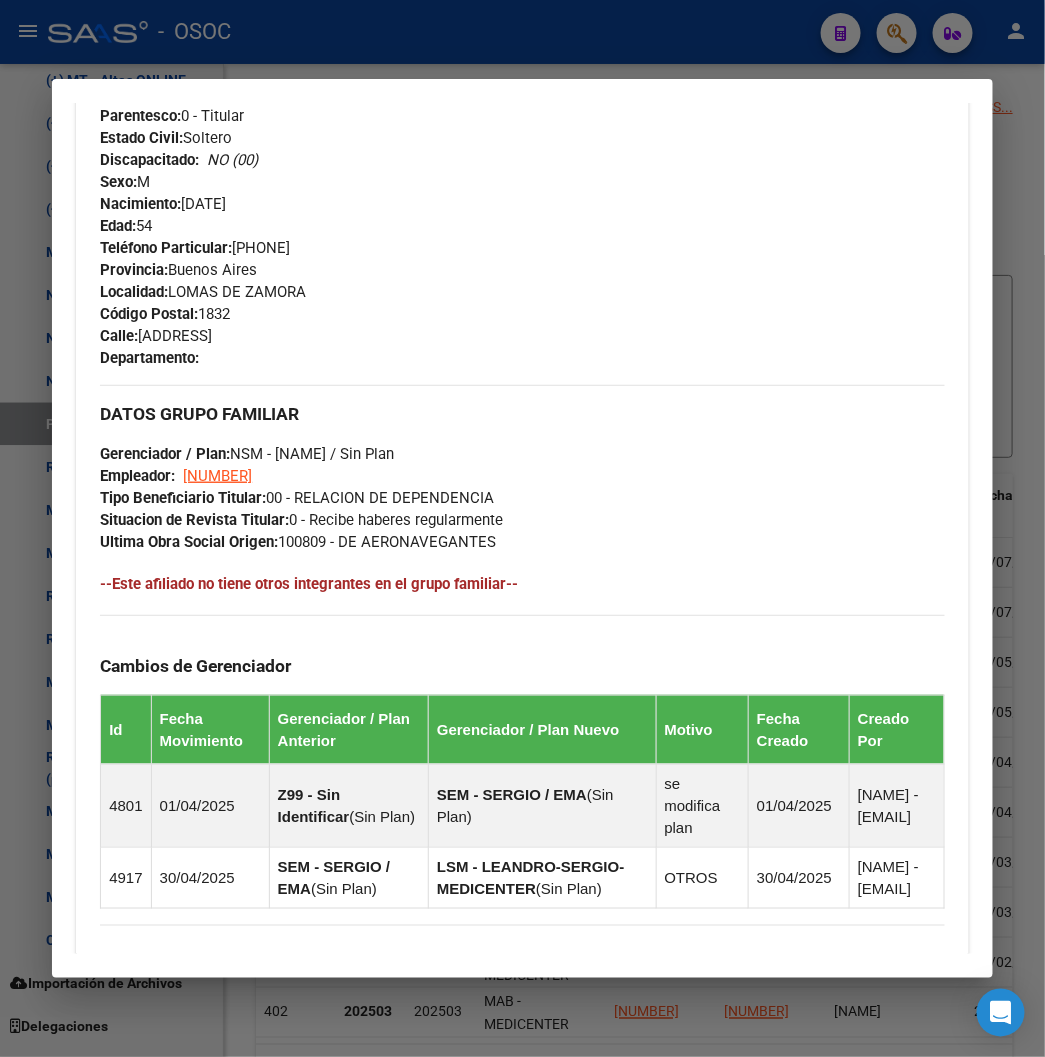 click at bounding box center (522, 528) 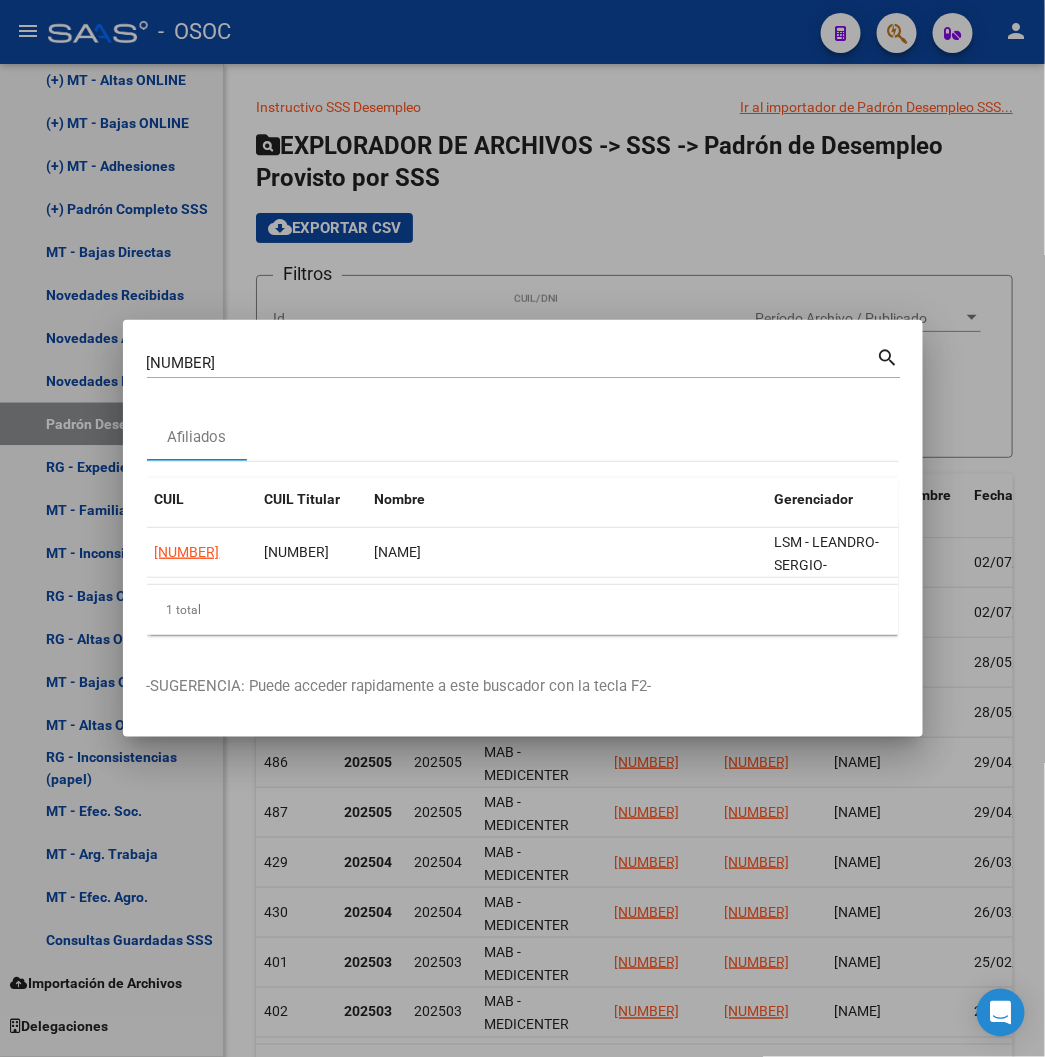 click at bounding box center [522, 528] 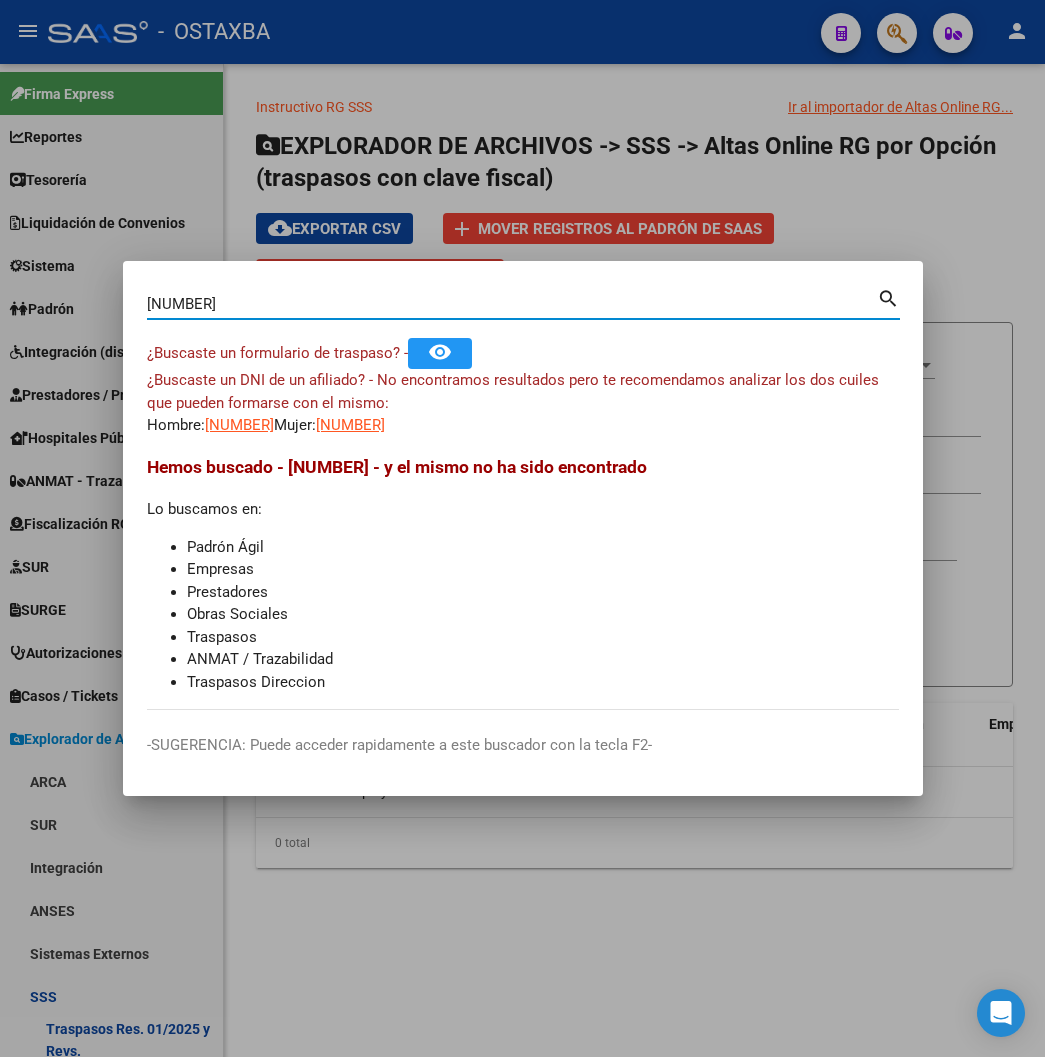 scroll, scrollTop: 0, scrollLeft: 0, axis: both 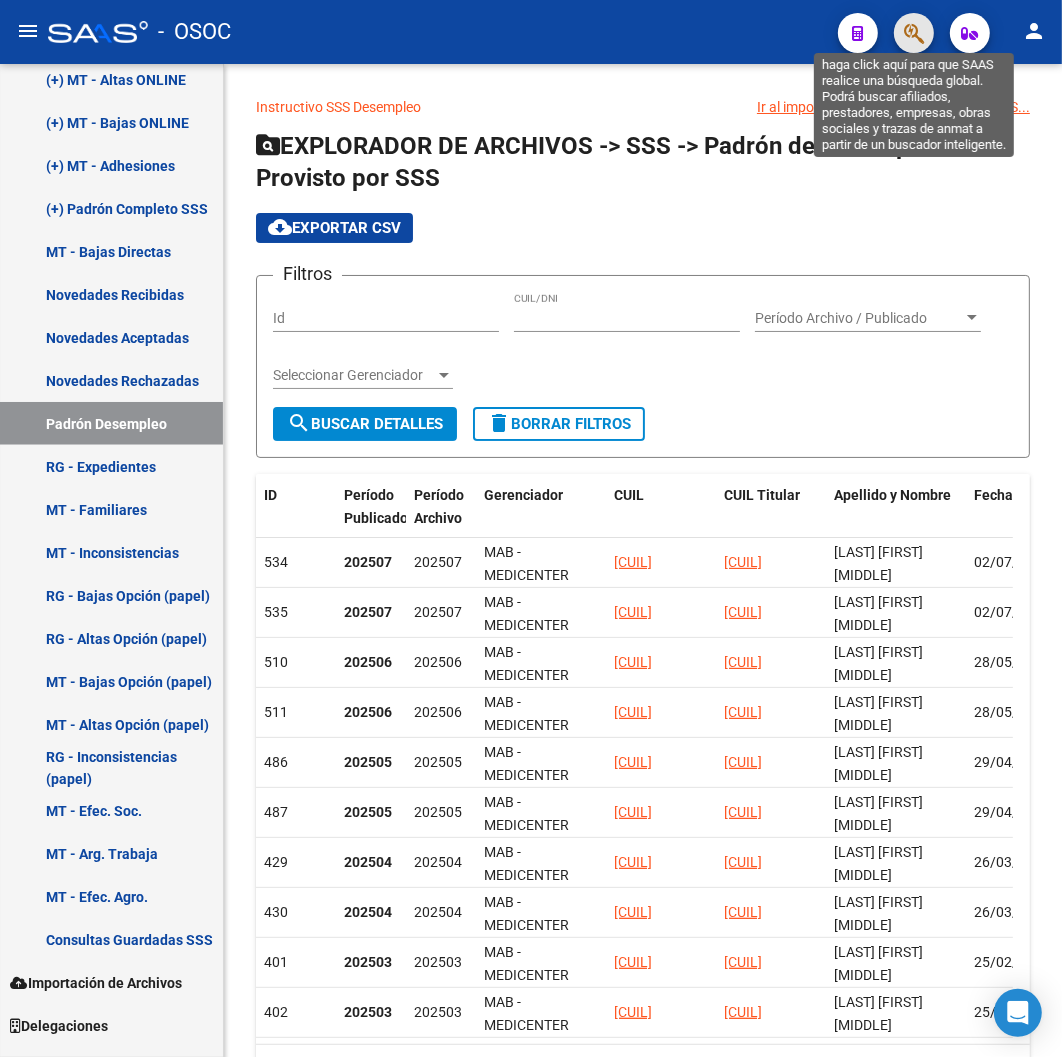 click 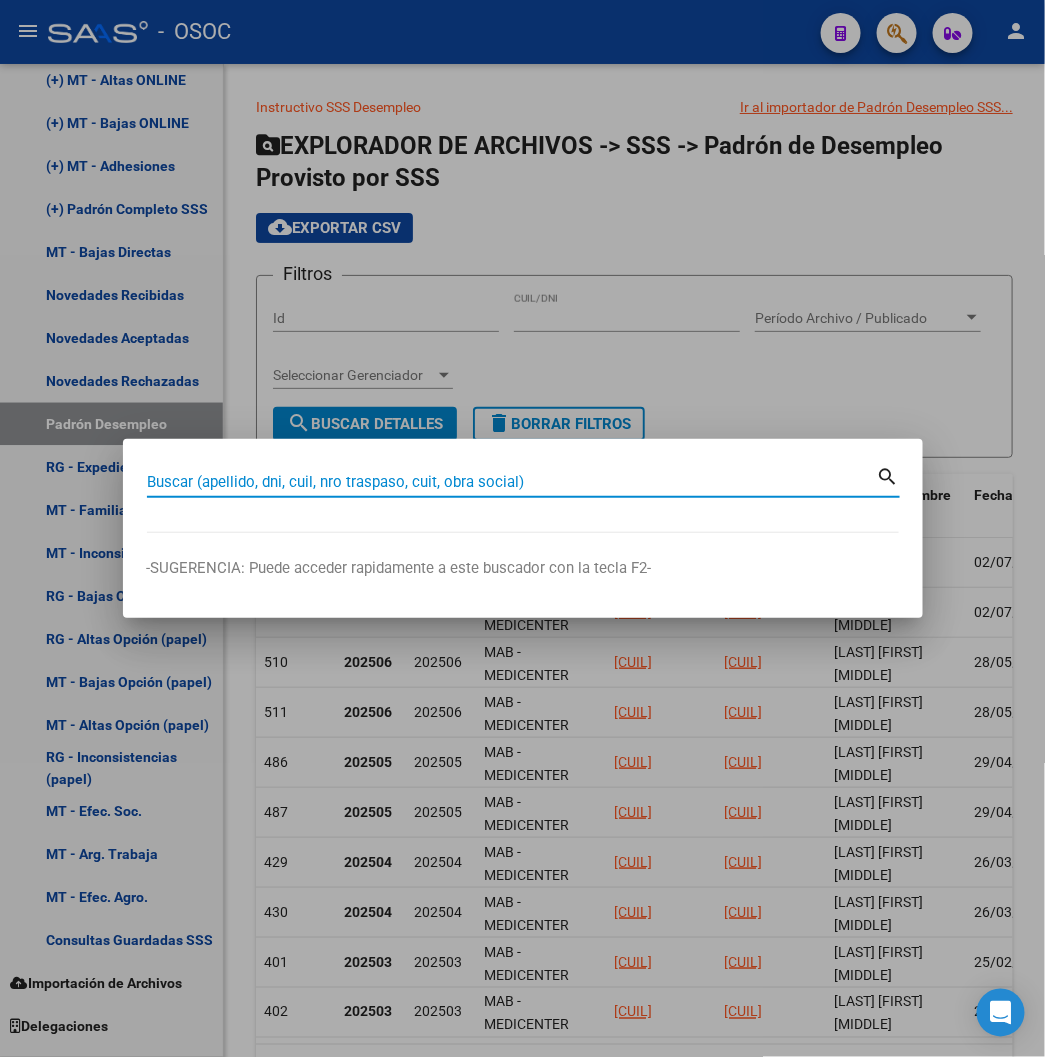 paste on "38062118" 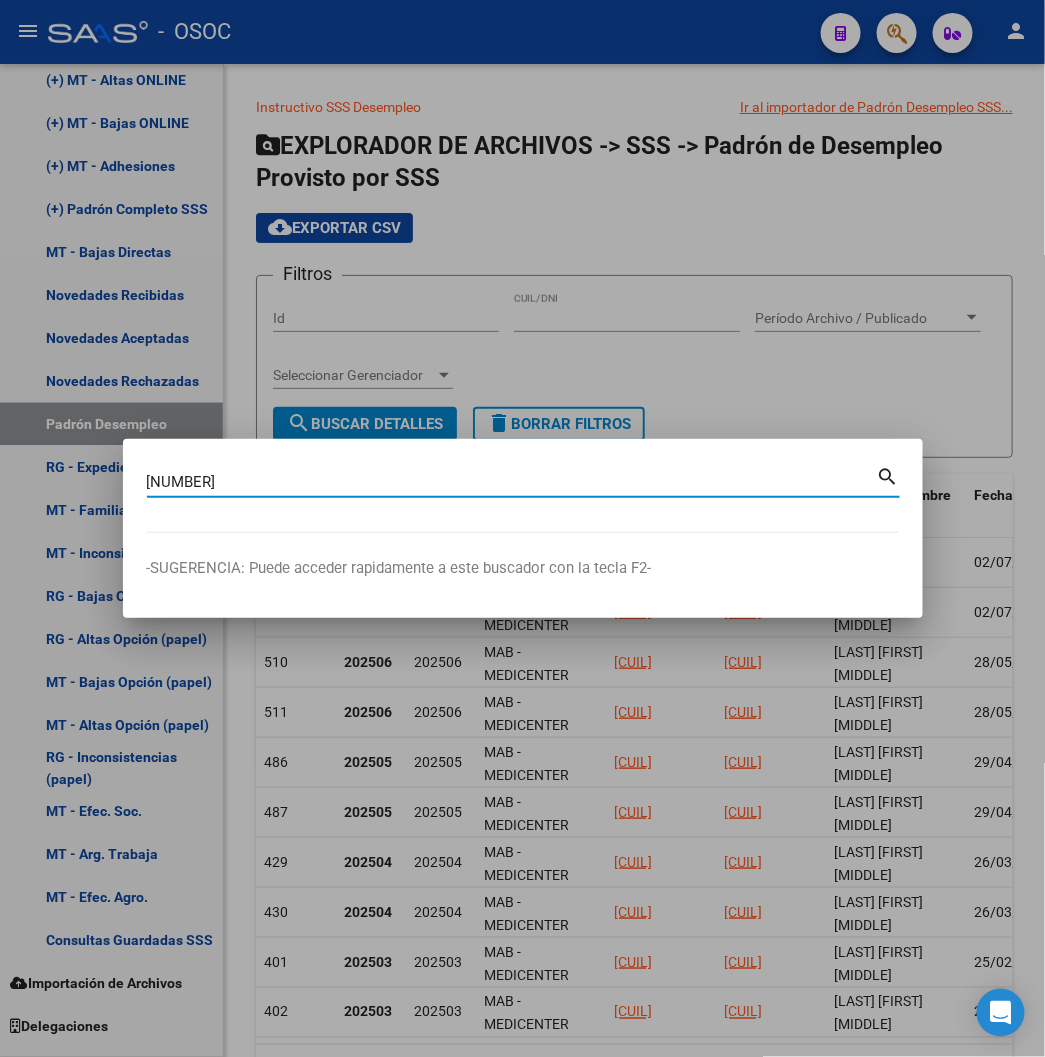 type on "38062118" 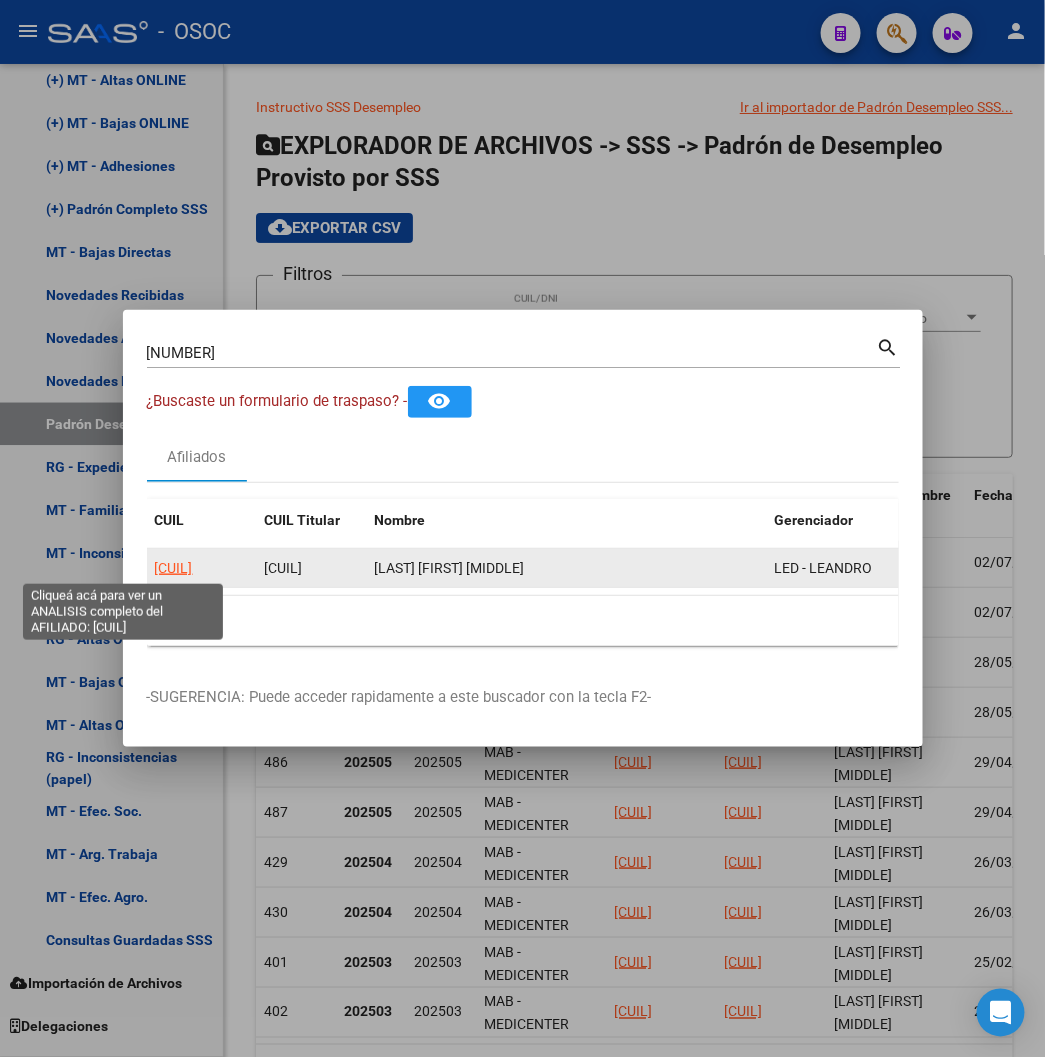 click on "20380621186" 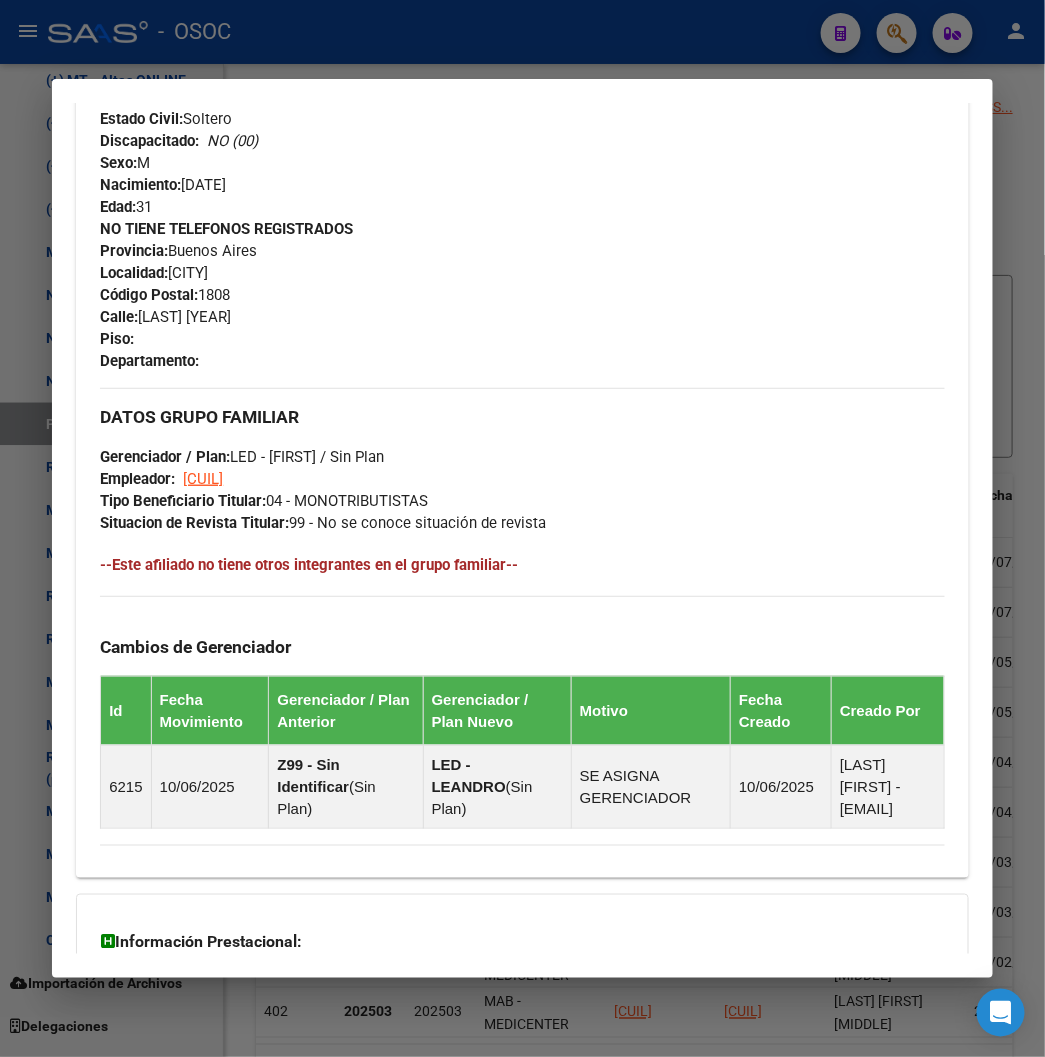 scroll, scrollTop: 1118, scrollLeft: 0, axis: vertical 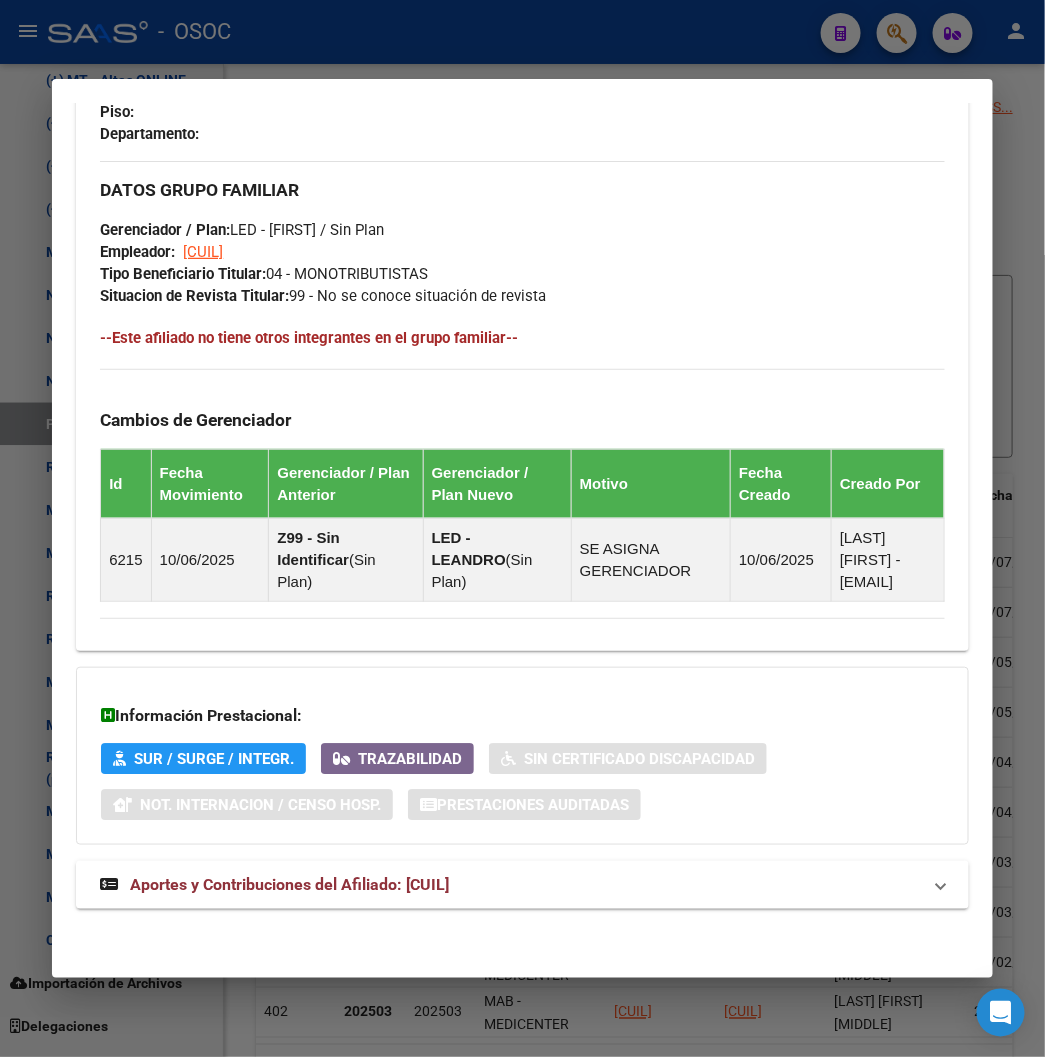 drag, startPoint x: 274, startPoint y: 870, endPoint x: 275, endPoint y: 836, distance: 34.0147 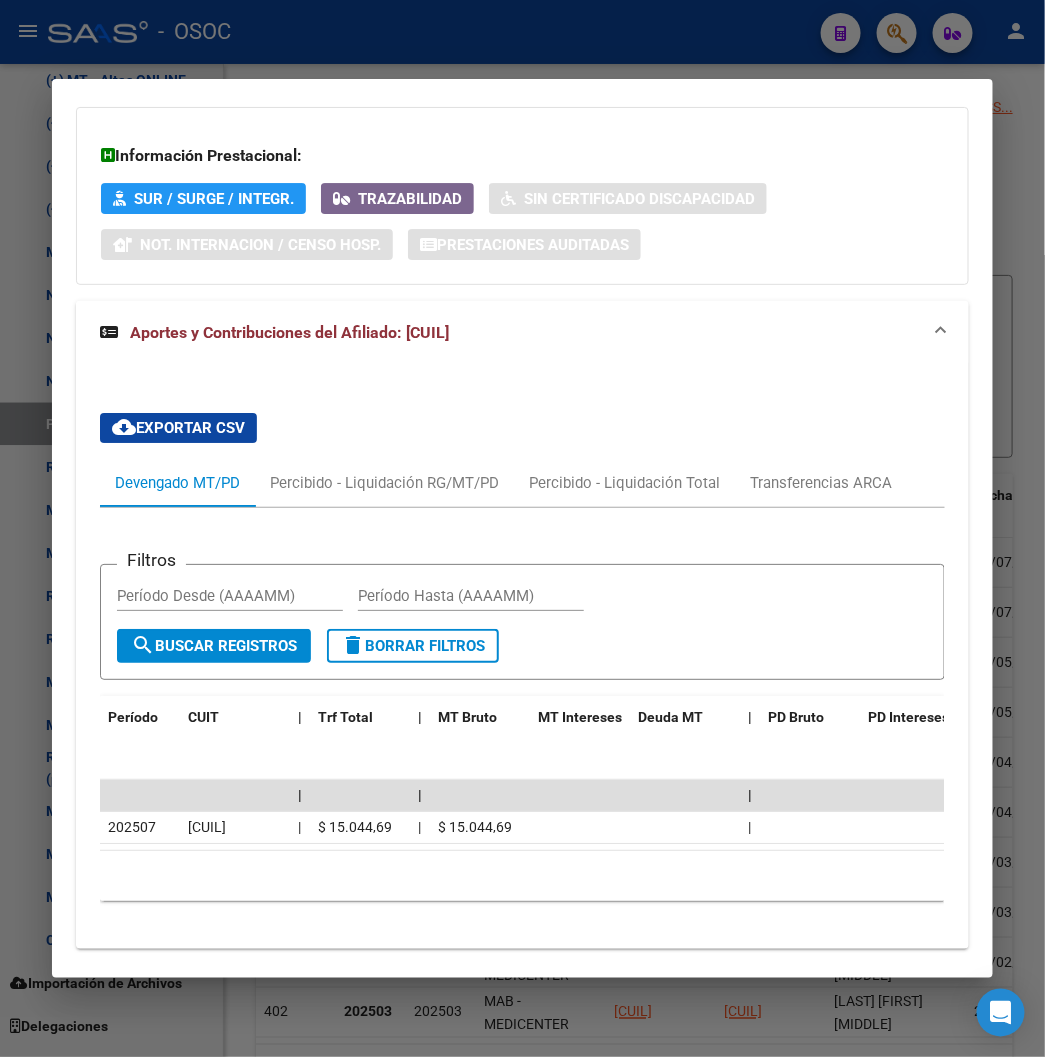 scroll, scrollTop: 1734, scrollLeft: 0, axis: vertical 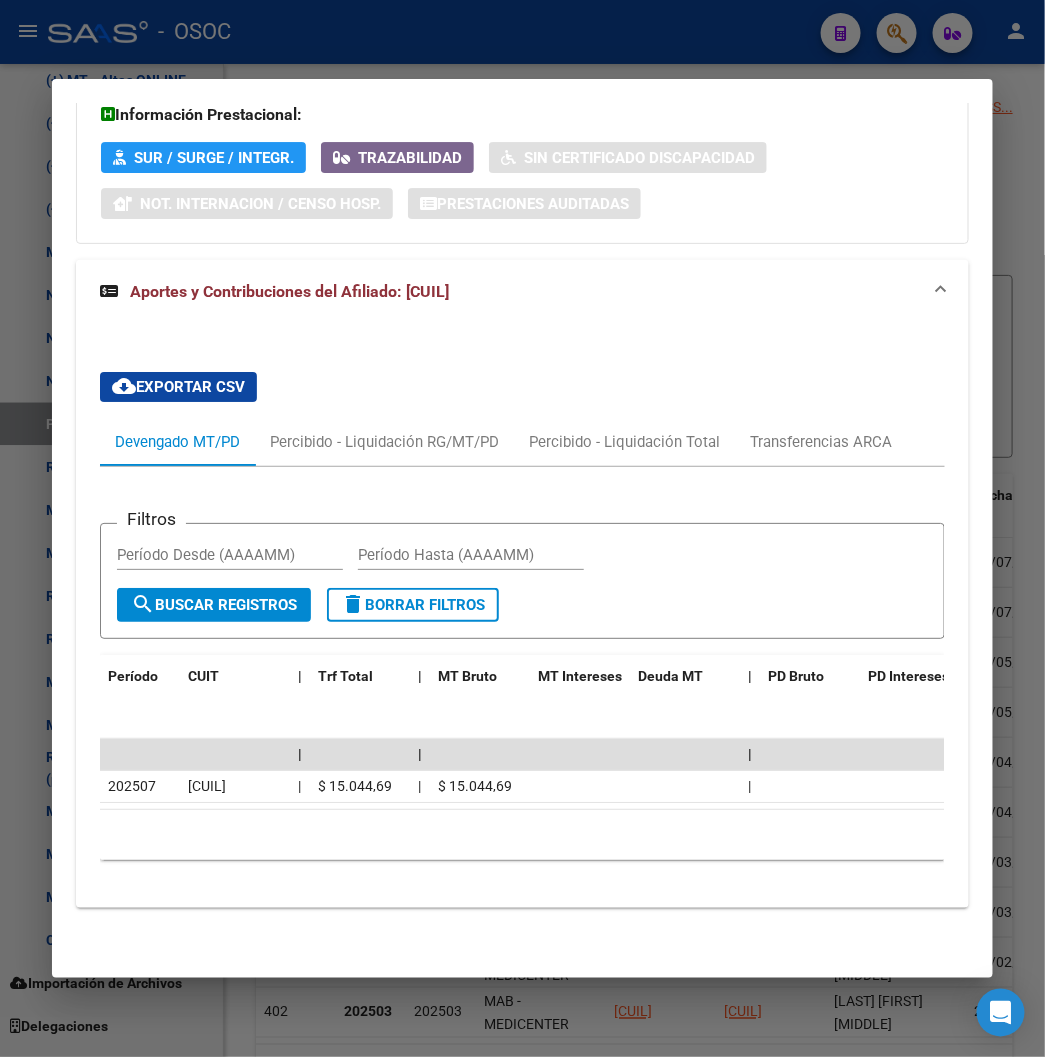 drag, startPoint x: 338, startPoint y: 811, endPoint x: 431, endPoint y: 801, distance: 93.53609 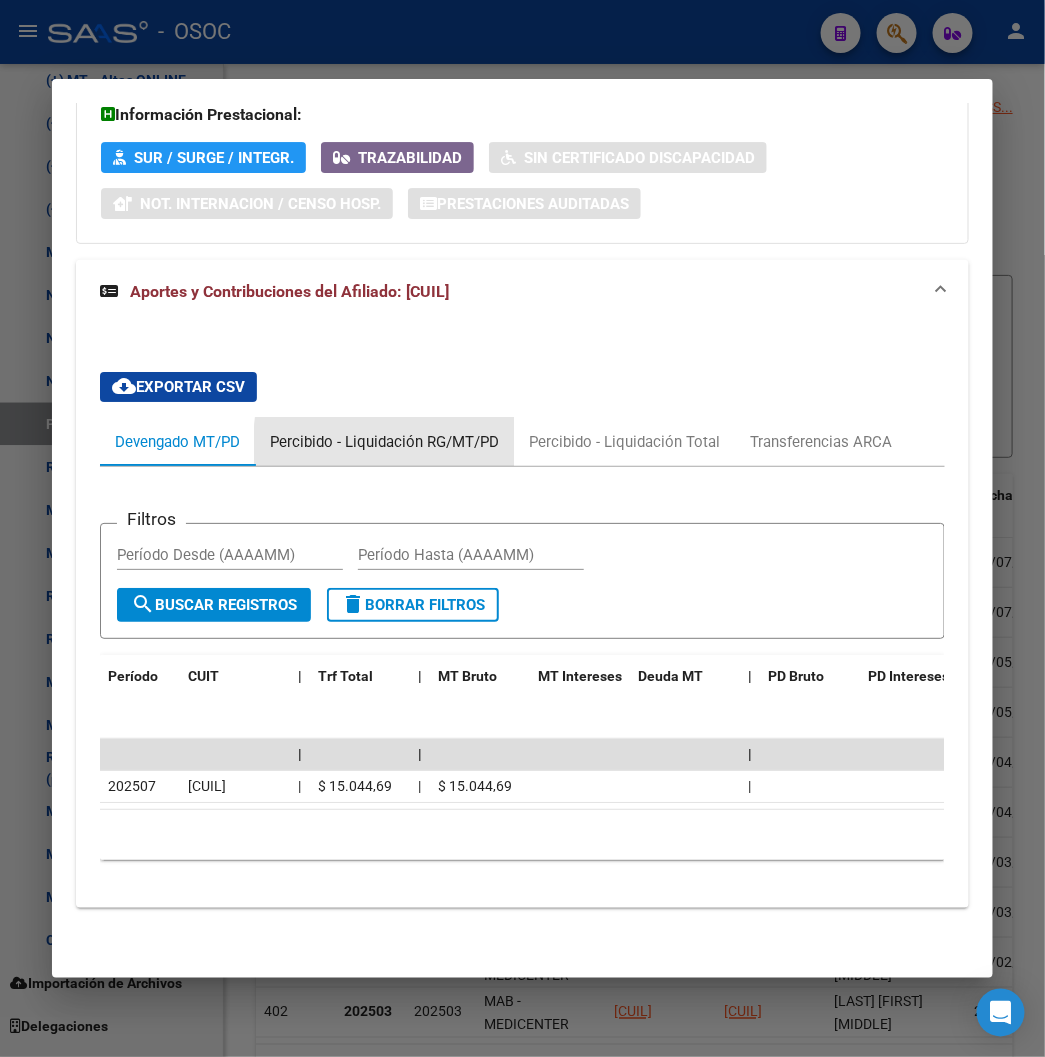 click on "Percibido - Liquidación RG/MT/PD" at bounding box center [384, 442] 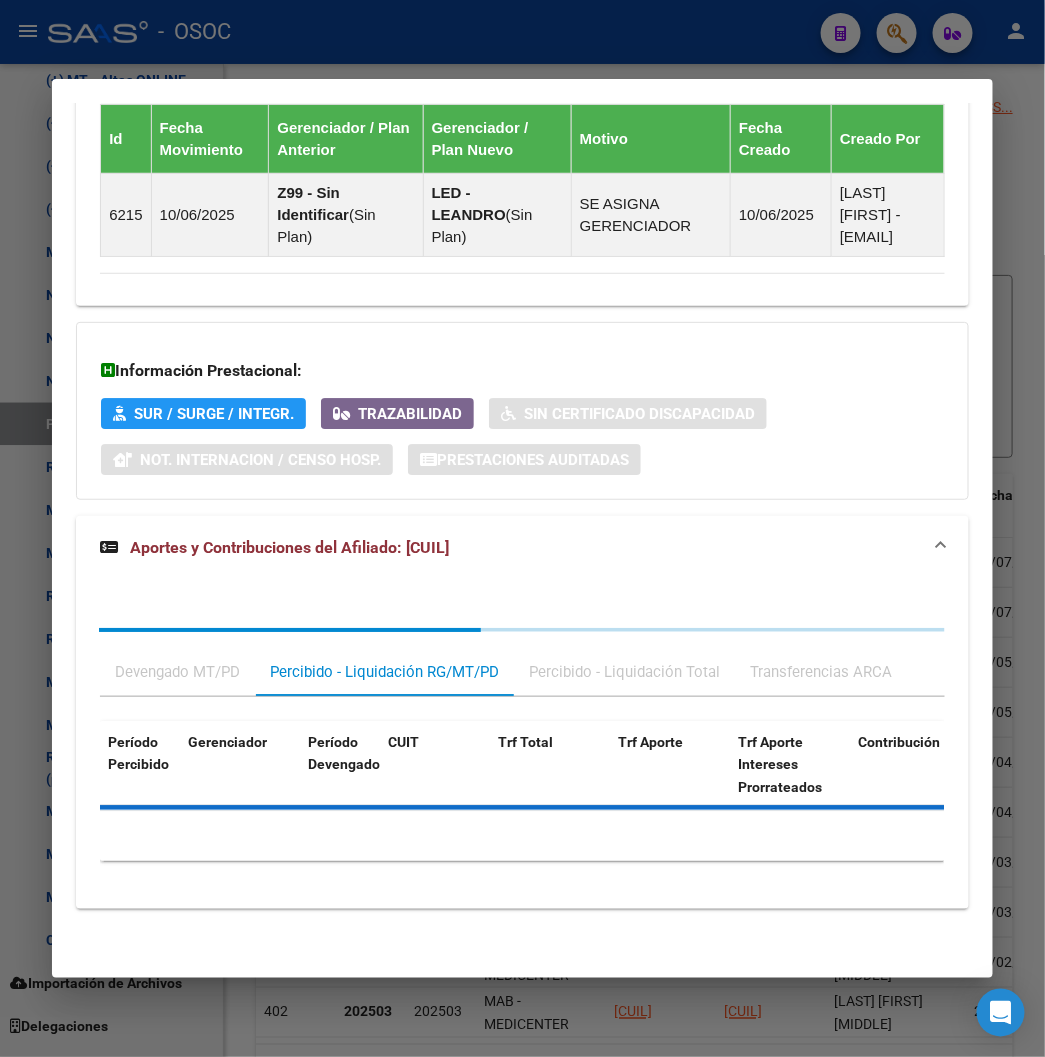 scroll, scrollTop: 1540, scrollLeft: 0, axis: vertical 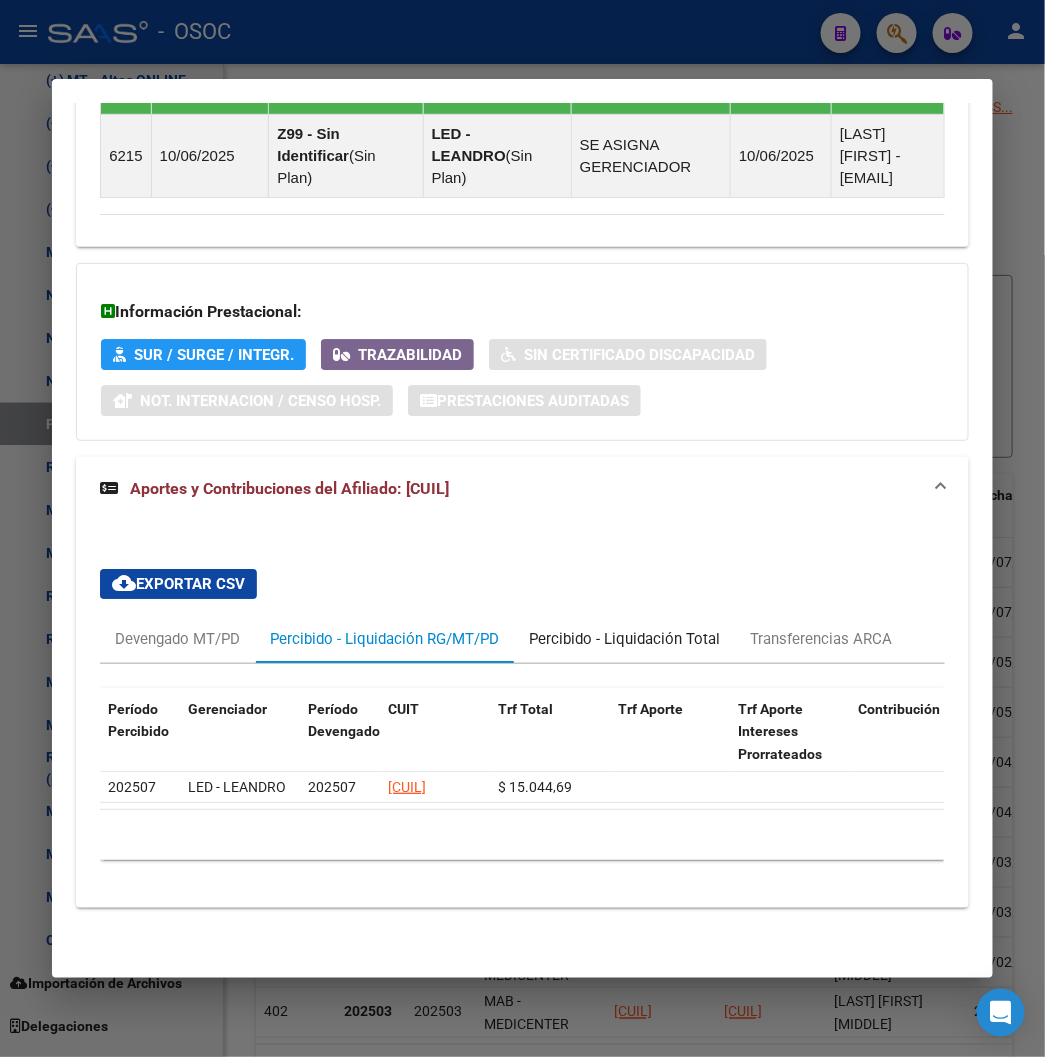 click on "Percibido - Liquidación Total" at bounding box center [624, 639] 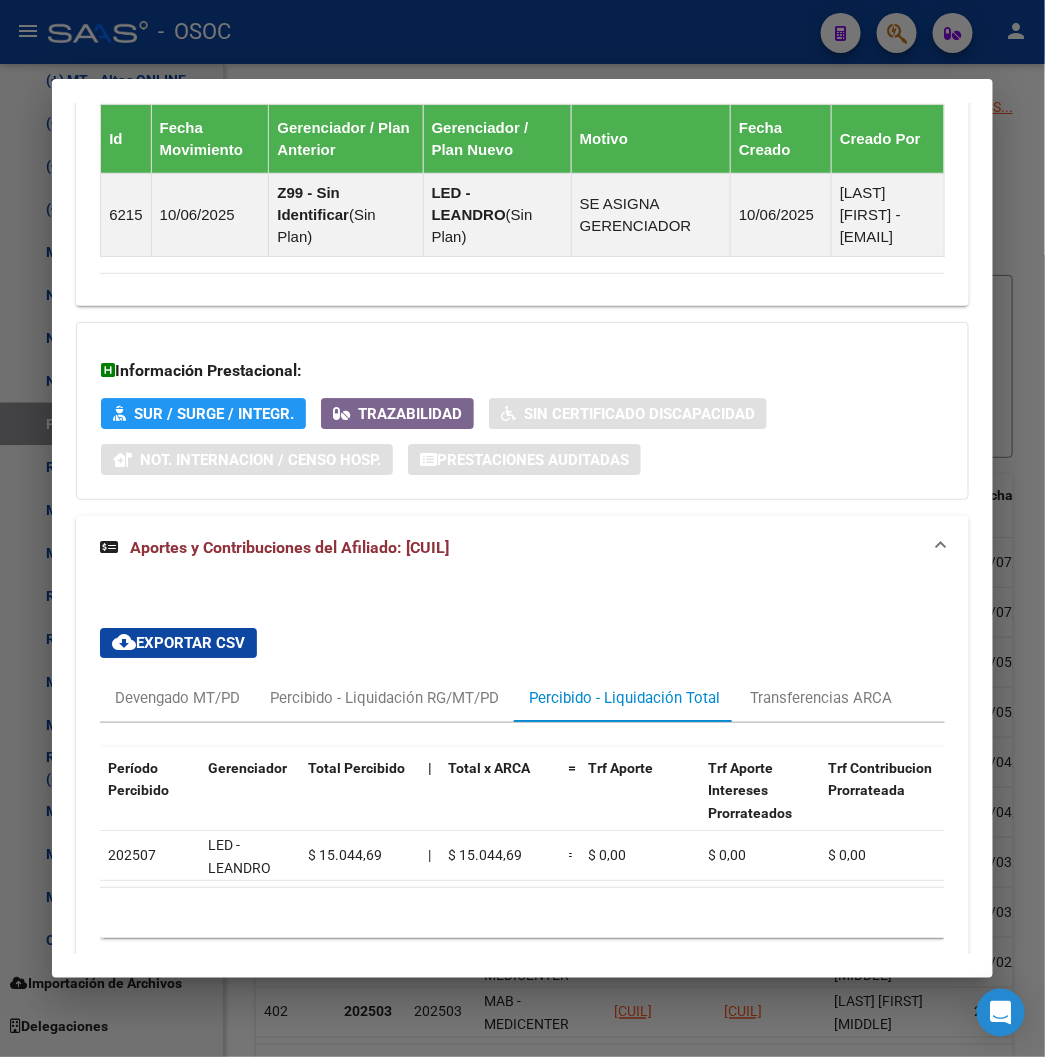 scroll, scrollTop: 1540, scrollLeft: 0, axis: vertical 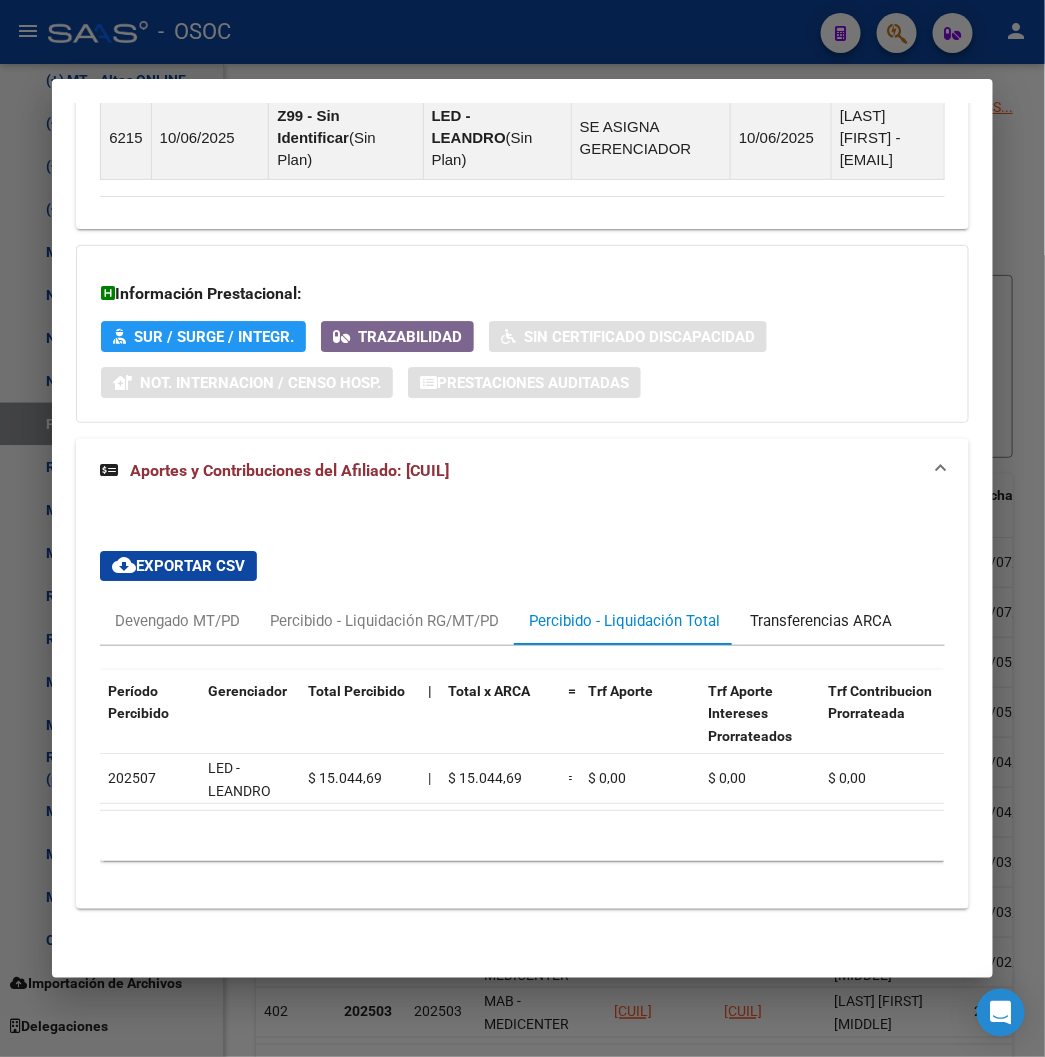 click on "Transferencias ARCA" at bounding box center [821, 621] 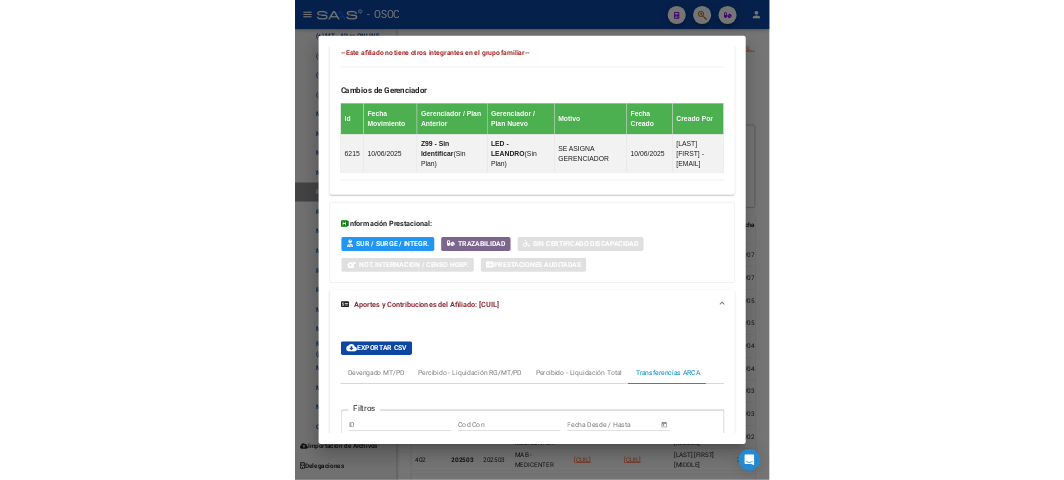 scroll, scrollTop: 762, scrollLeft: 0, axis: vertical 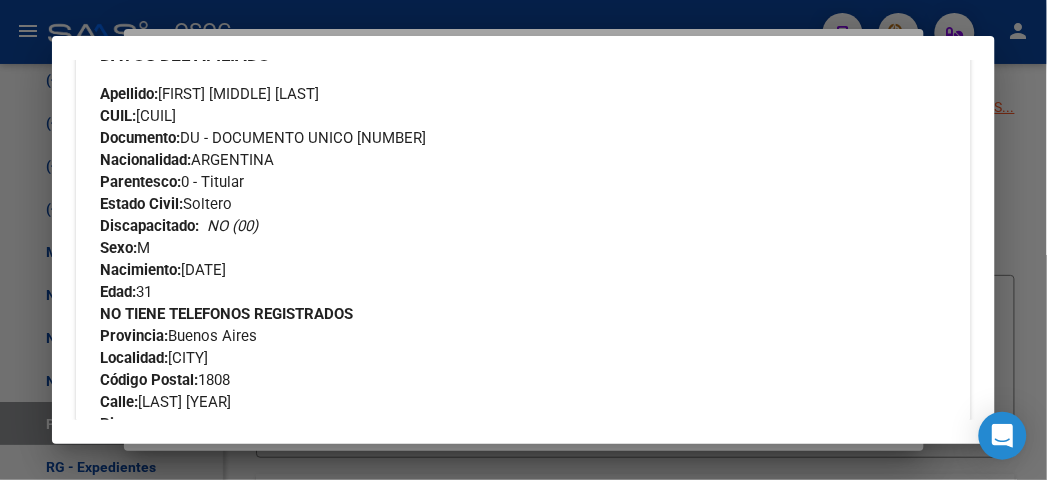 click on "Análisis Afiliado - CUIL:  20380621186 DATOS PADRÓN ÁGIL:  MORETTI  FERNANDO NICOLAS     |   ACTIVO   |     AFILIADO TITULAR  Datos Personales y Afiliatorios según Entes Externos: SSS FTP ARCA Padrón ARCA Impuestos Organismos Ext.   No hay casos -> Crear
Gerenciador:      LED - LEANDRO Atención telefónica: Atención emergencias: Otros Datos Útiles:    Datos de Empadronamiento  Enviar Credencial Digital remove_red_eye Movimientos    Sin Certificado Discapacidad Crear Familiar ABM Rápido ABM Etiquetas: Estado: ACTIVO Última Alta Formal:  01/05/2025 Comentario ADMIN:  ALTA ONLINE AUTOMATICA MT/PD el 2025-06-10 11:14:11 DATOS DEL AFILIADO Apellido:  FERNANDO NICOLAS MORETTI  CUIL:  20380621186 Documento:  DU - DOCUMENTO UNICO 38062118  Nacionalidad:  ARGENTINA Parentesco:  0 - Titular Estado Civil:  Soltero Discapacitado:    NO (00) Sexo:  M Nacimiento:  09/01/1994 Edad:  31  NO TIENE TELEFONOS REGISTRADOS Provincia:  Buenos Aires Localidad:  BADIOLA                        Código Postal:" at bounding box center [523, 240] 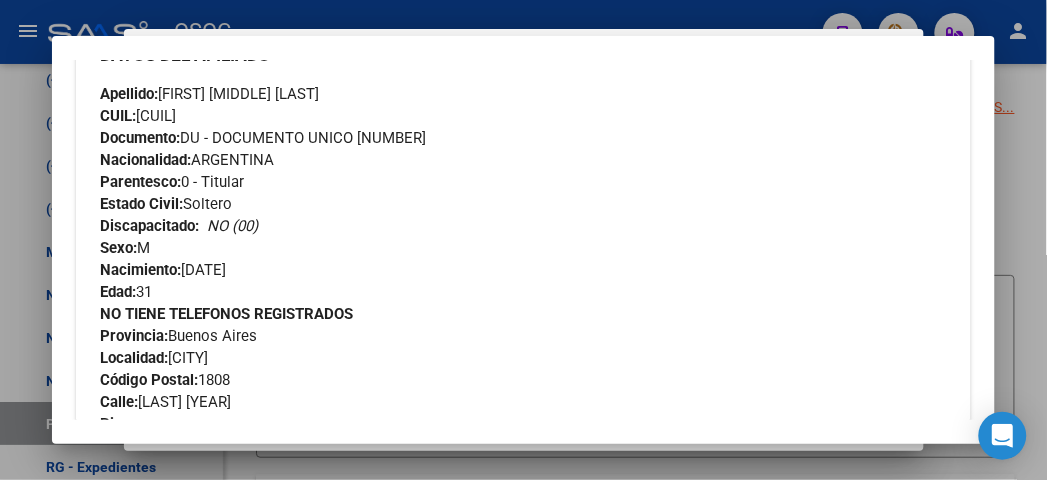 click at bounding box center (523, 240) 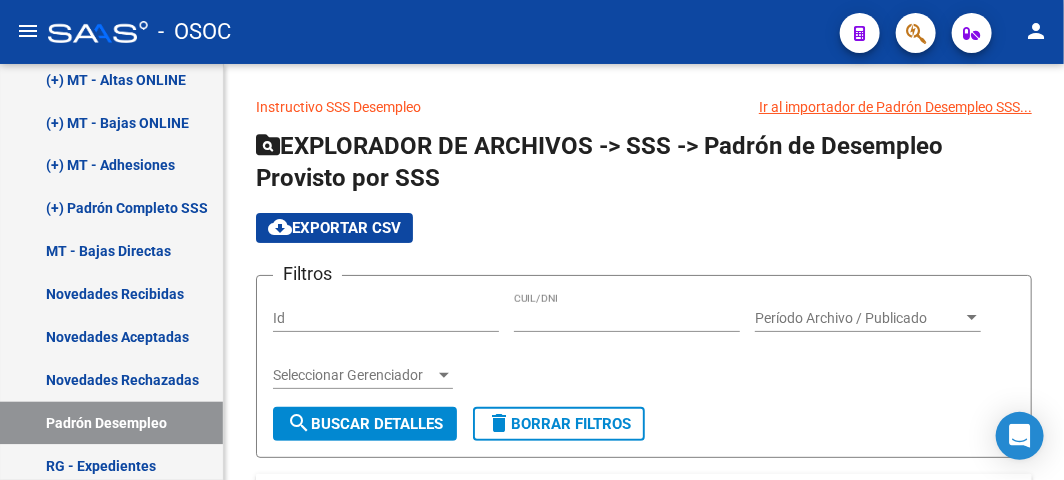 click 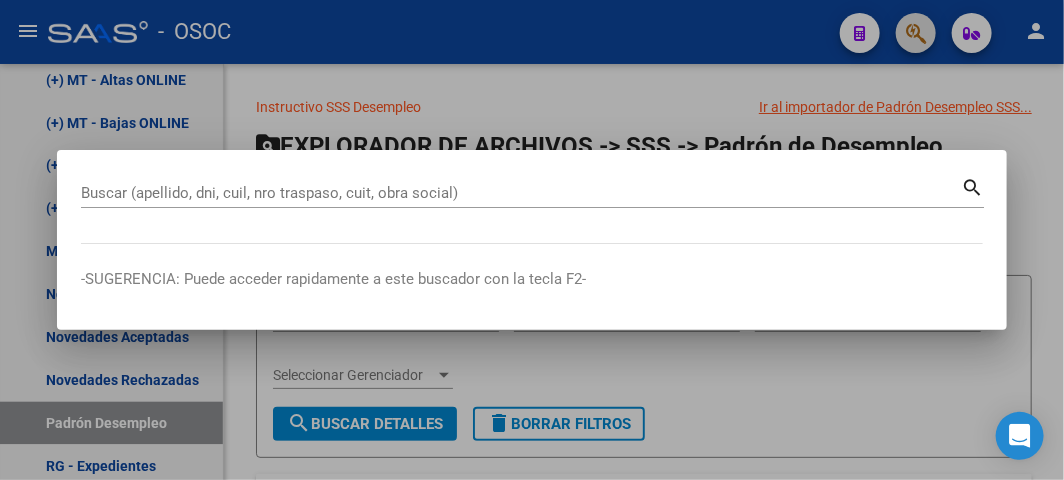type 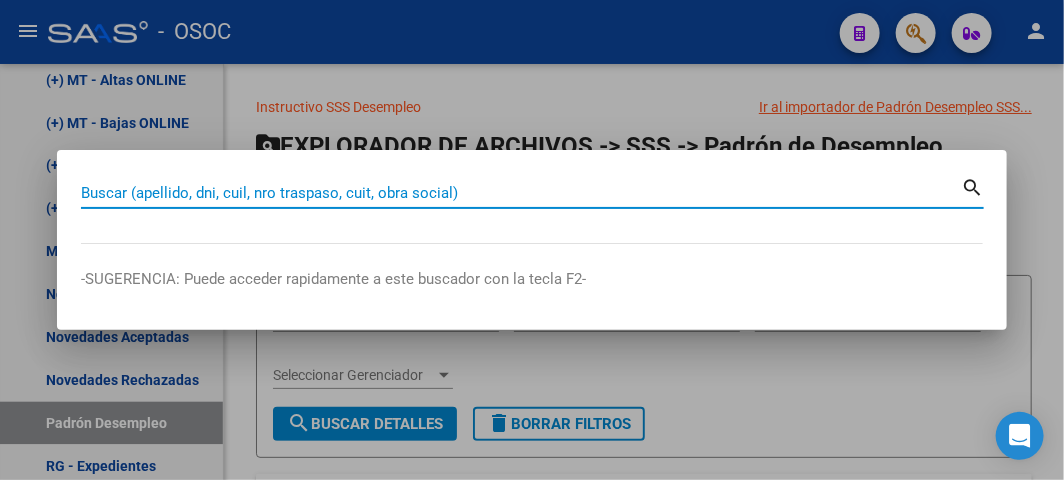 paste on "41897626" 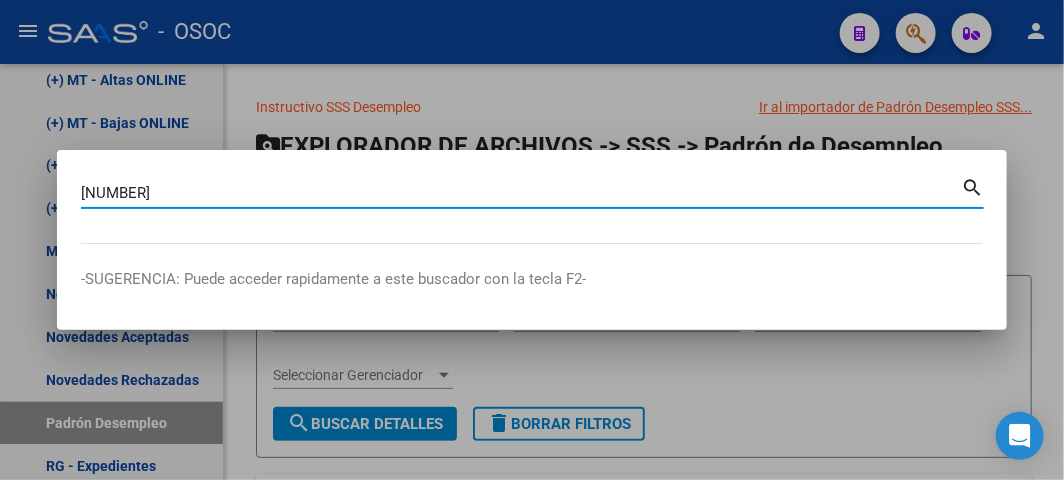 type on "41897626" 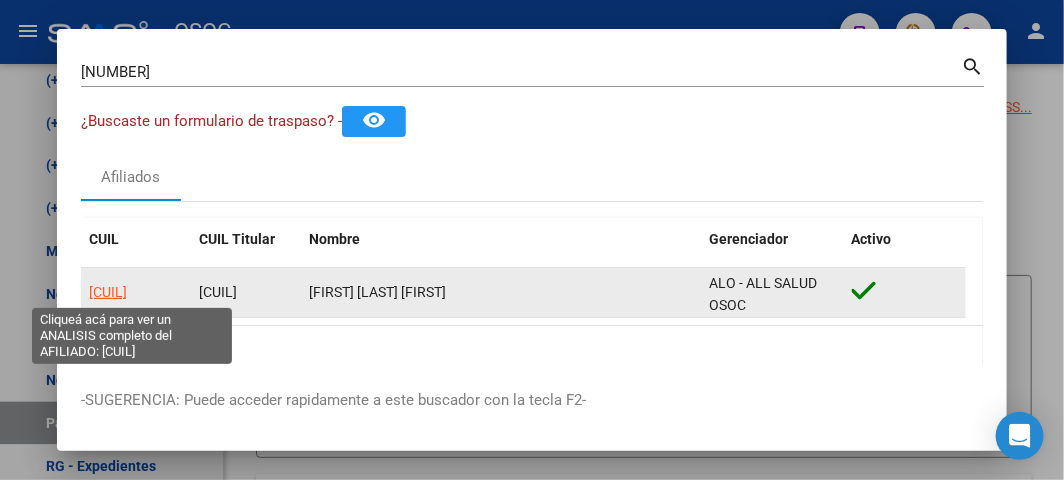 click on "27418976263" 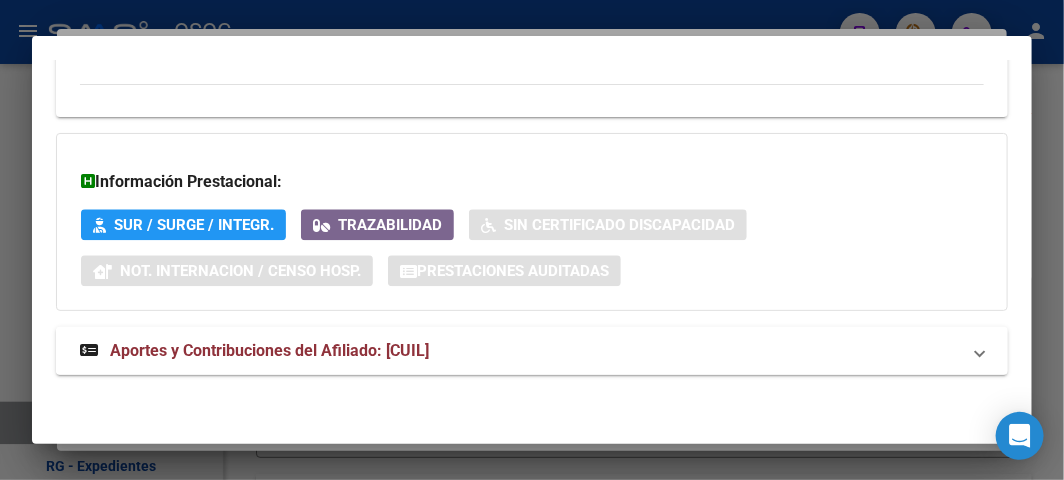 click on "Aportes y Contribuciones del Afiliado: 27418976263" at bounding box center (532, 351) 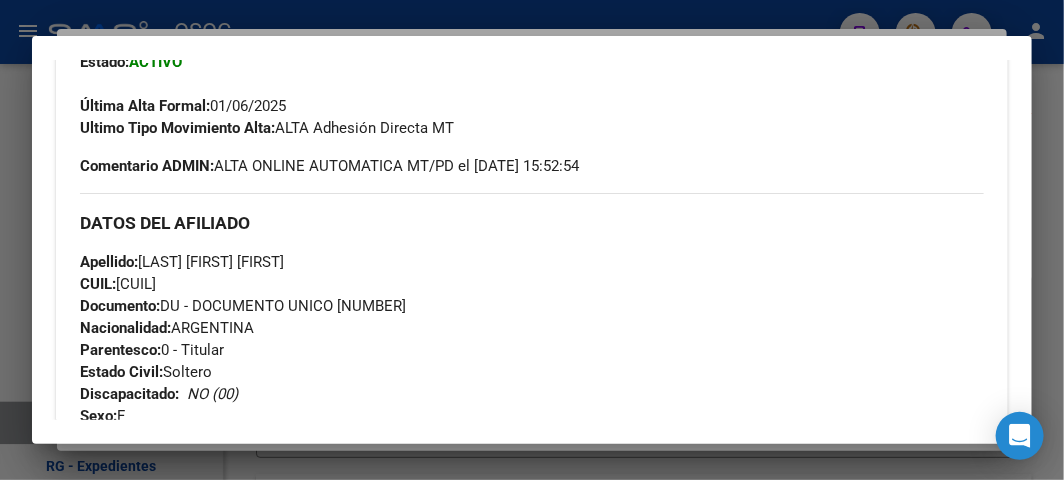 scroll, scrollTop: 666, scrollLeft: 0, axis: vertical 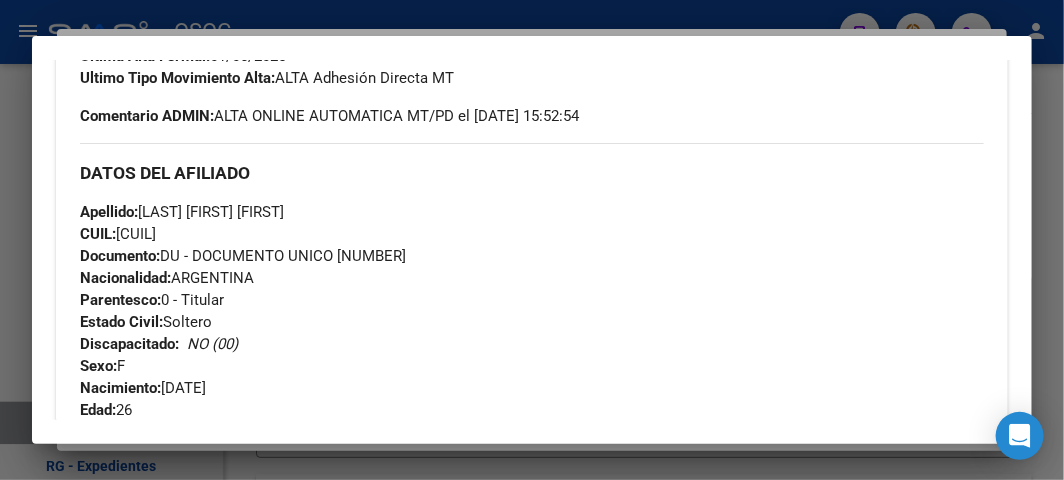 click on "Documento:  DU - DOCUMENTO UNICO 41897626" at bounding box center [243, 256] 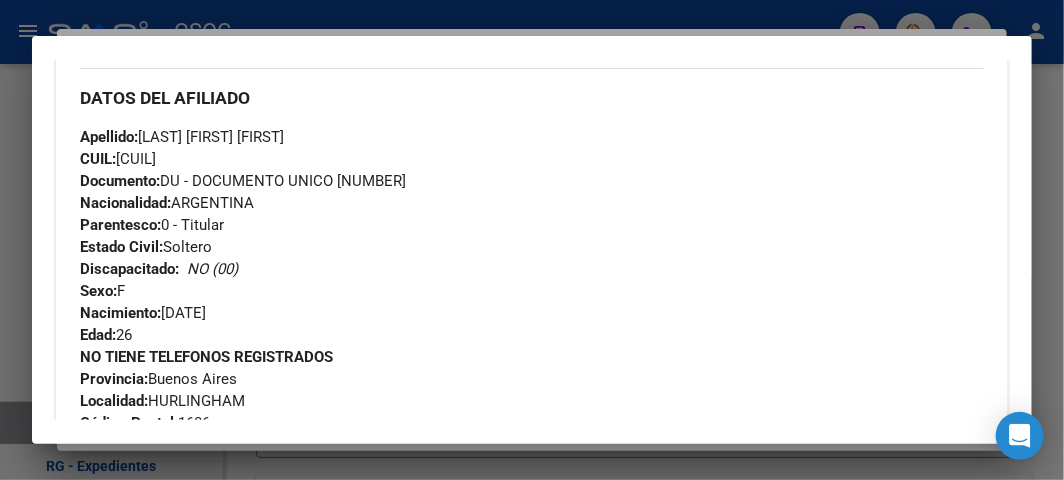 scroll, scrollTop: 888, scrollLeft: 0, axis: vertical 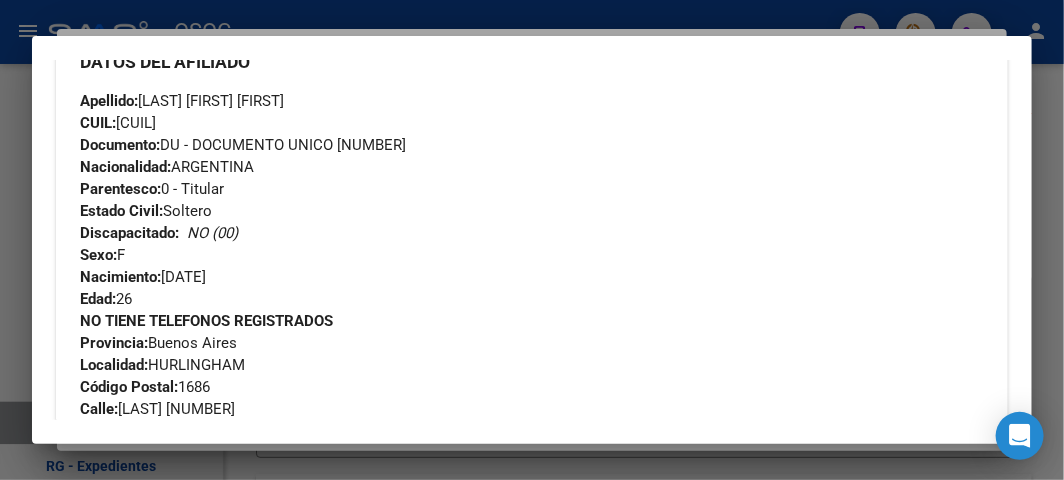 click on "Documento:  DU - DOCUMENTO UNICO 41897626" at bounding box center (243, 145) 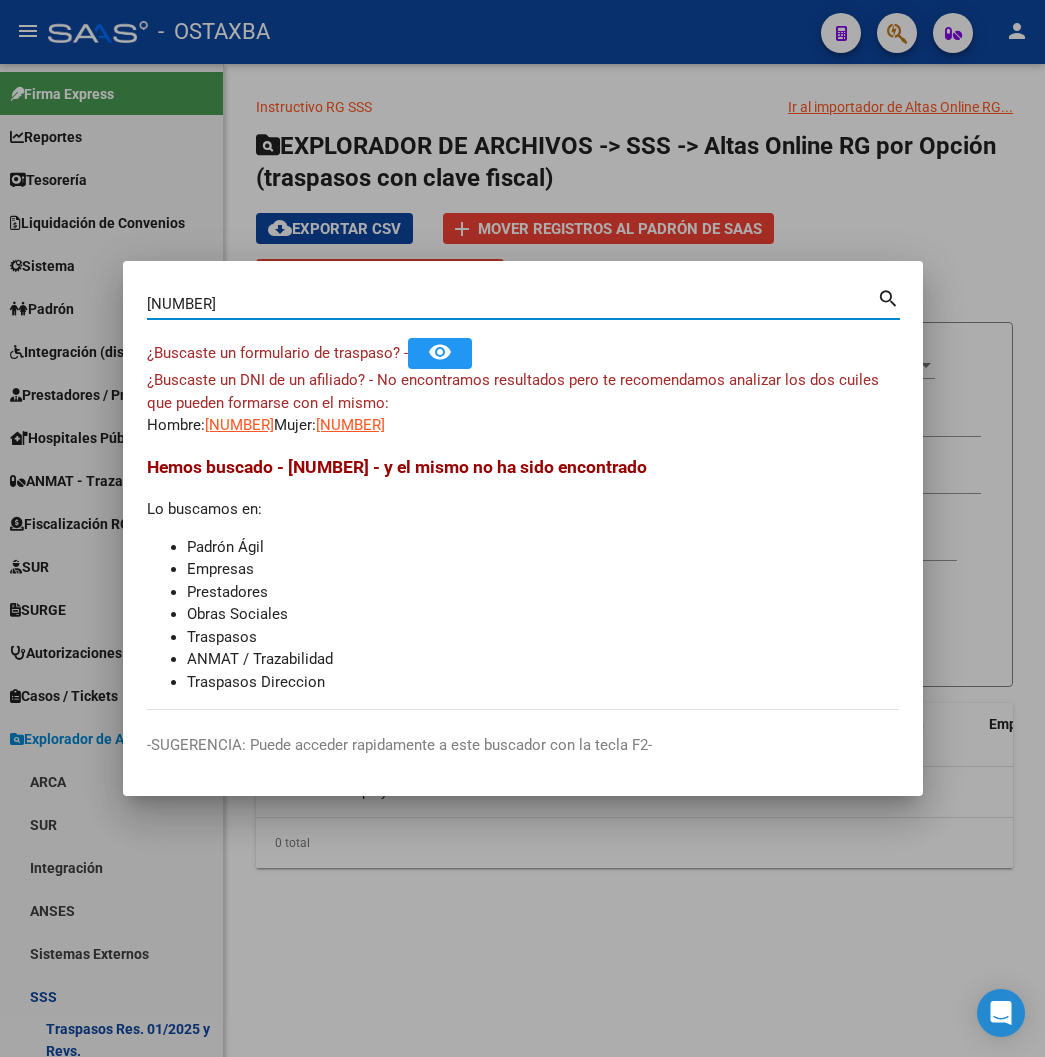 scroll, scrollTop: 0, scrollLeft: 0, axis: both 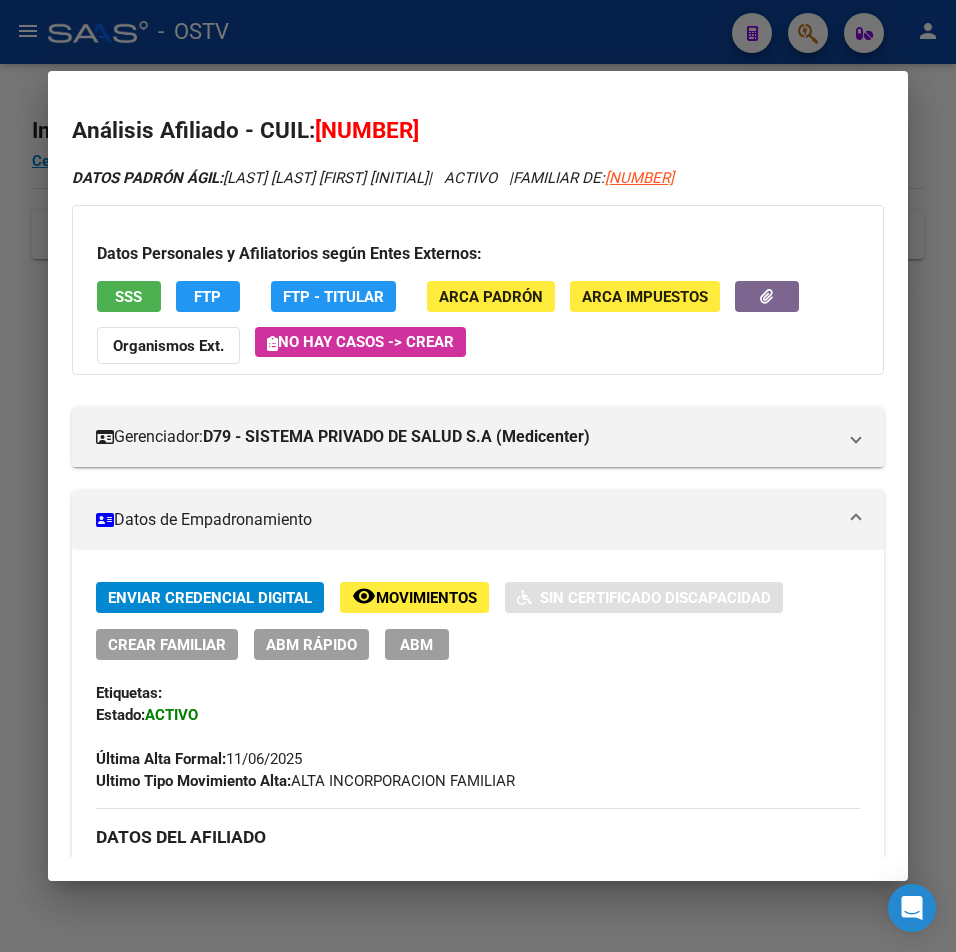 click at bounding box center (478, 476) 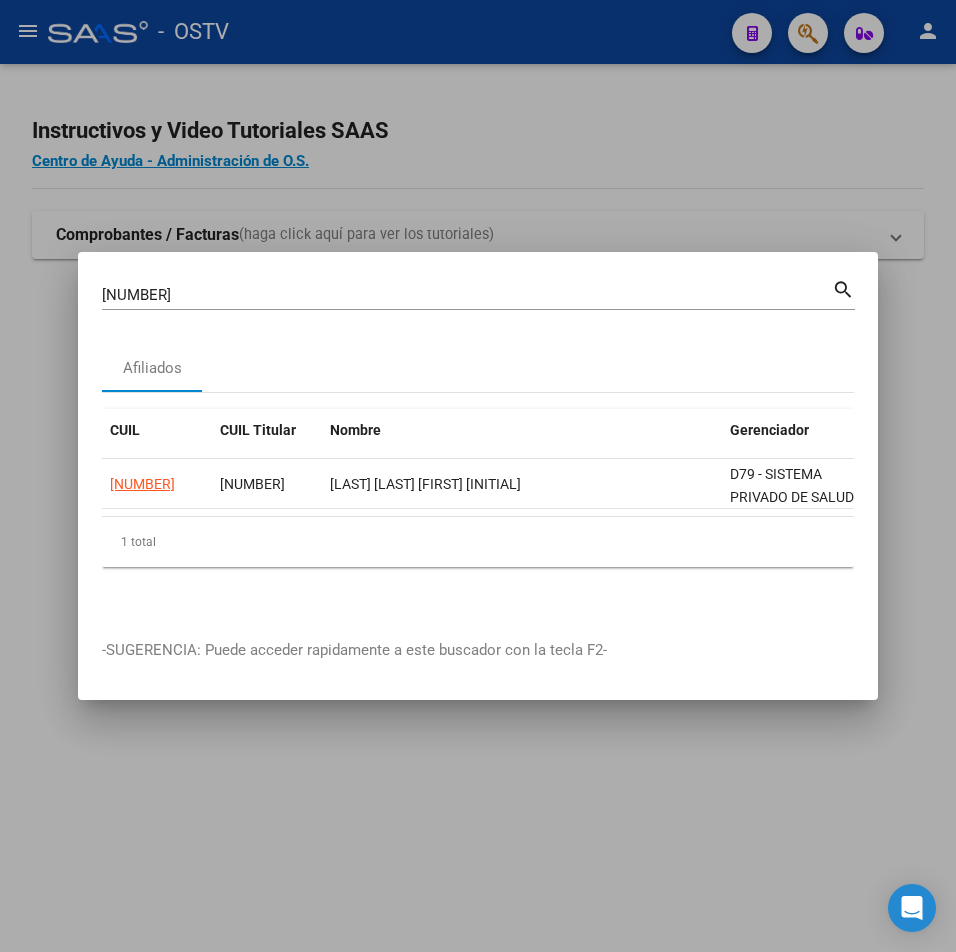 click at bounding box center [478, 476] 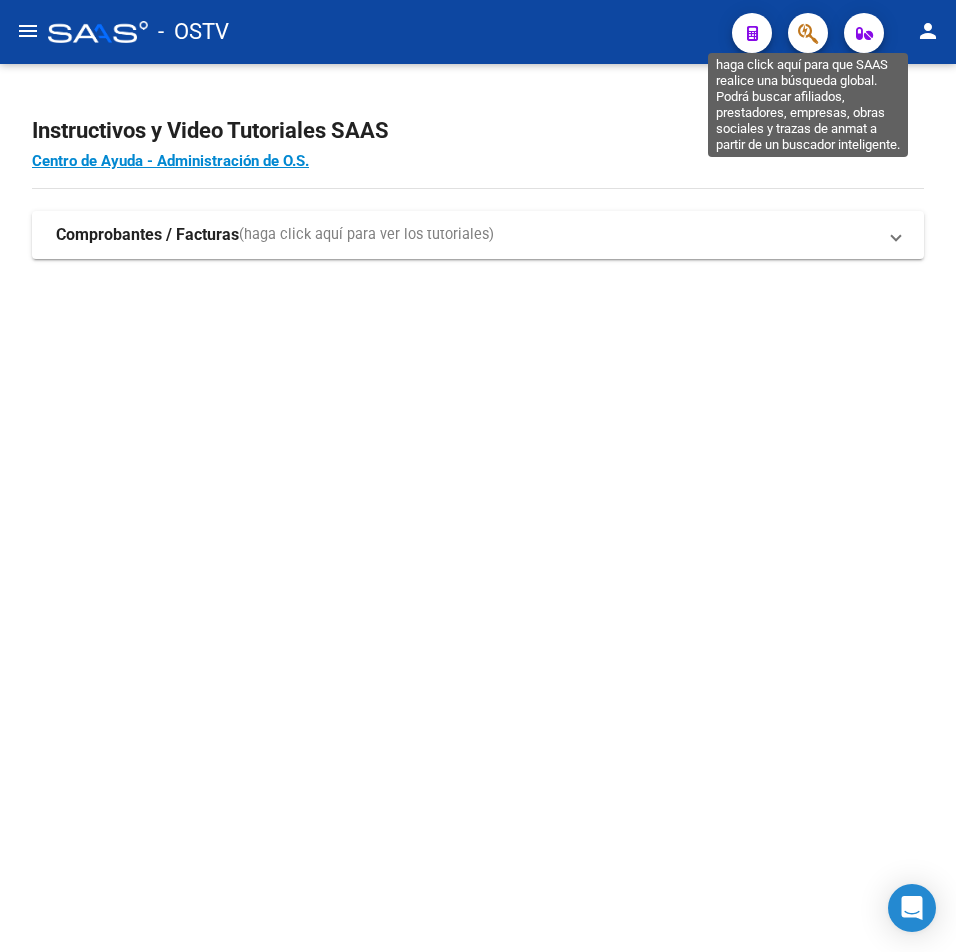 click 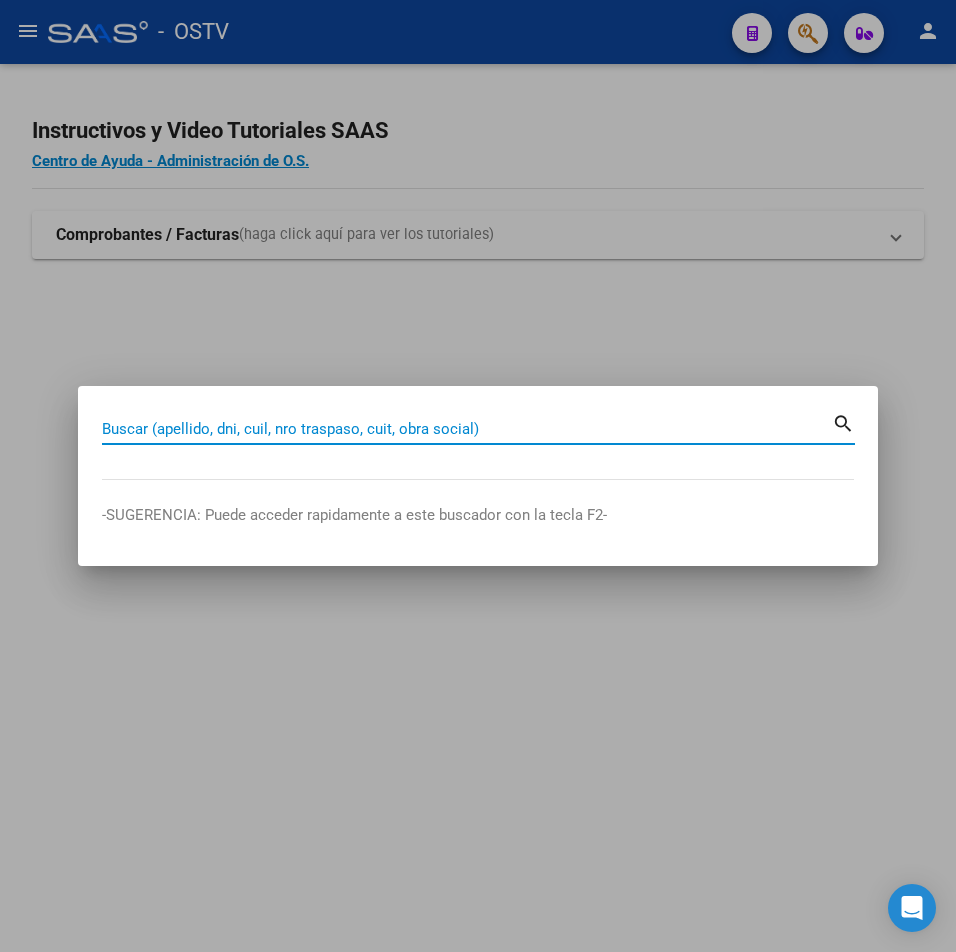 paste on "[NUMBER]" 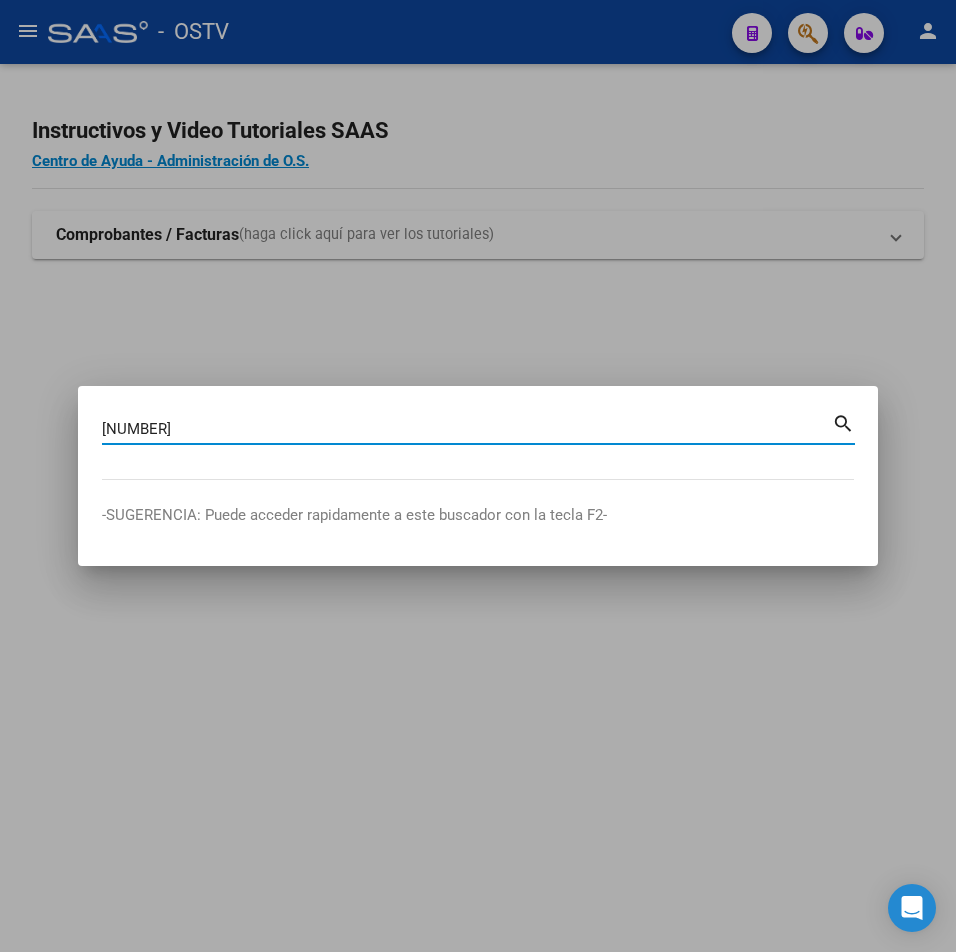 type on "[NUMBER]" 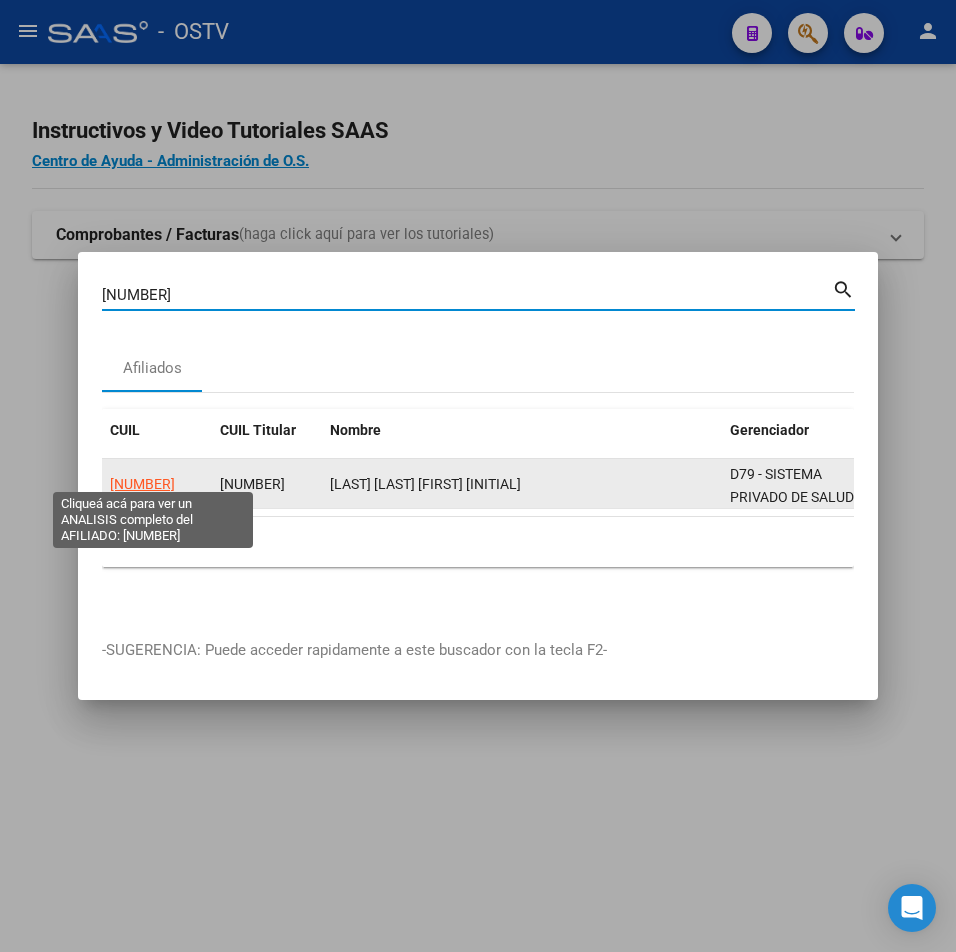 click on "[NUMBER]" 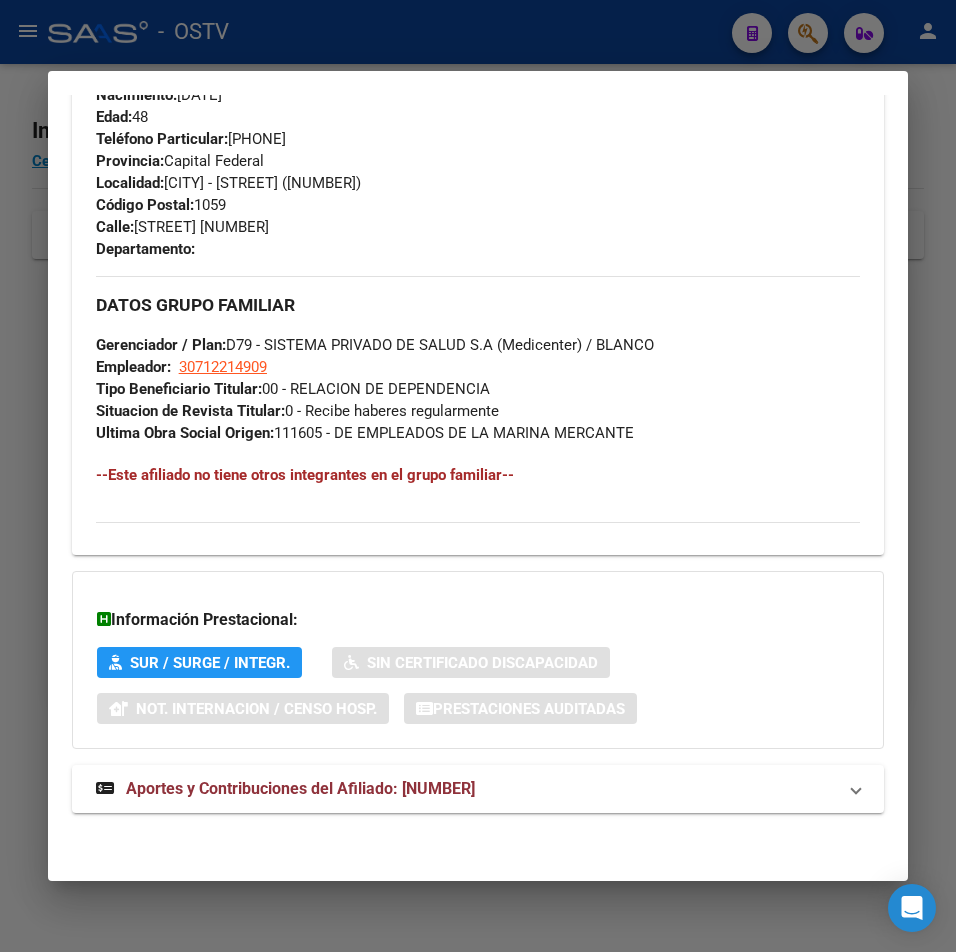 scroll, scrollTop: 996, scrollLeft: 0, axis: vertical 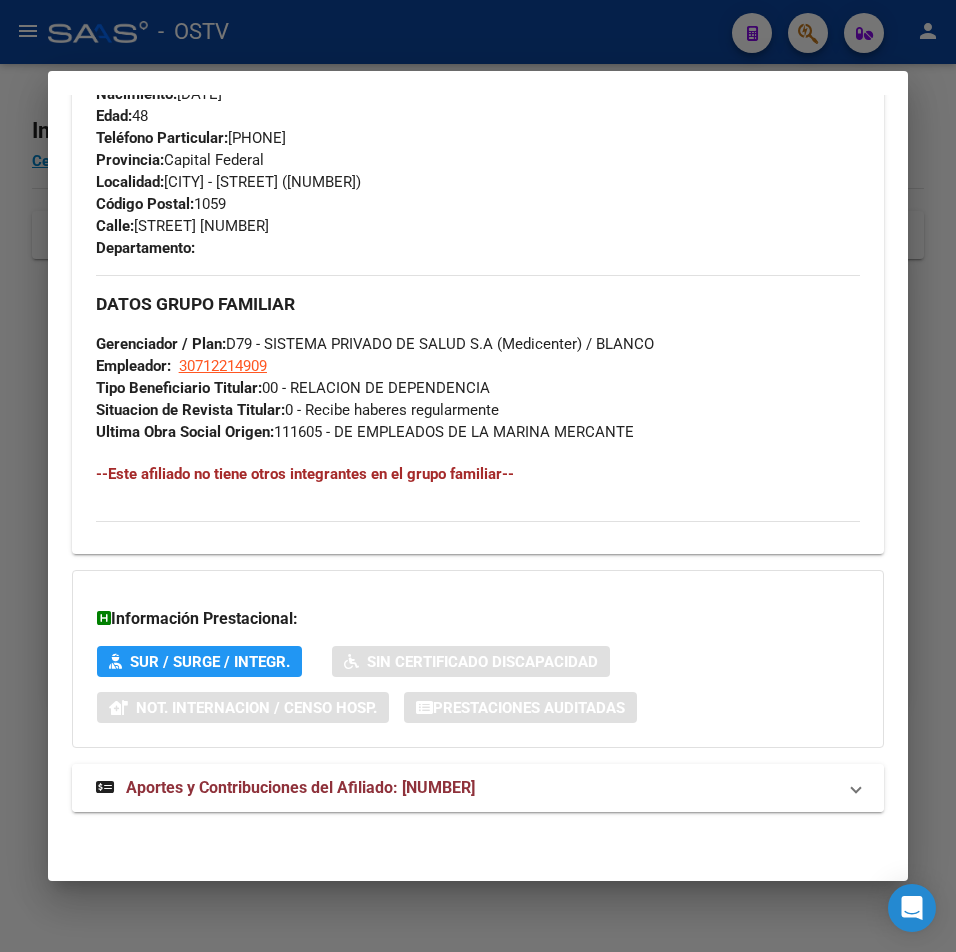 click on "Aportes y Contribuciones del Afiliado: [NUMBER]" at bounding box center (300, 787) 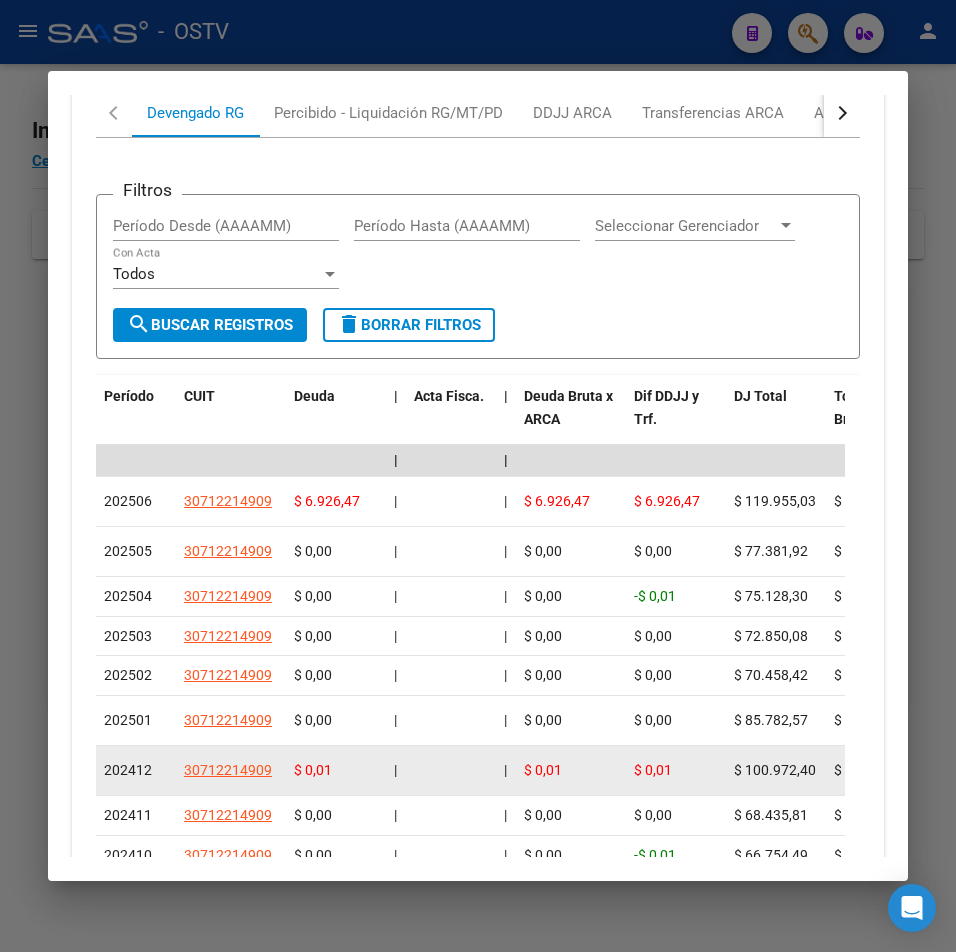 scroll, scrollTop: 2053, scrollLeft: 0, axis: vertical 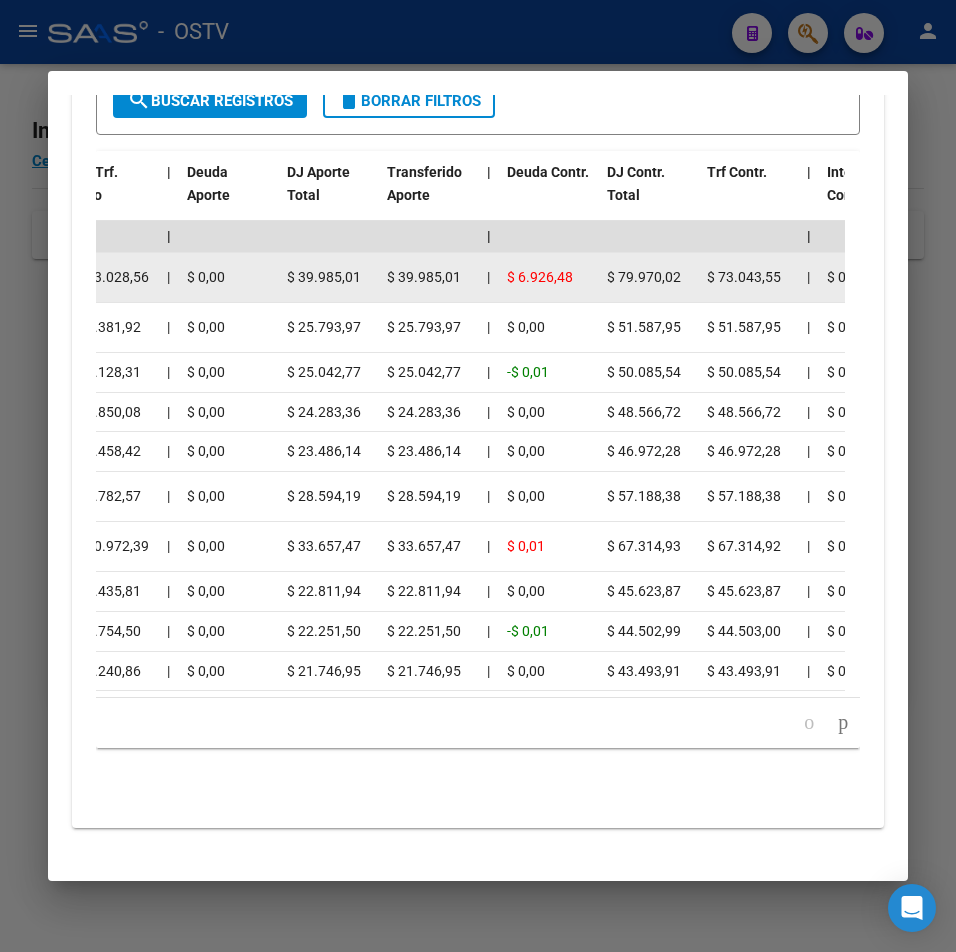 click on "$ 0,00" 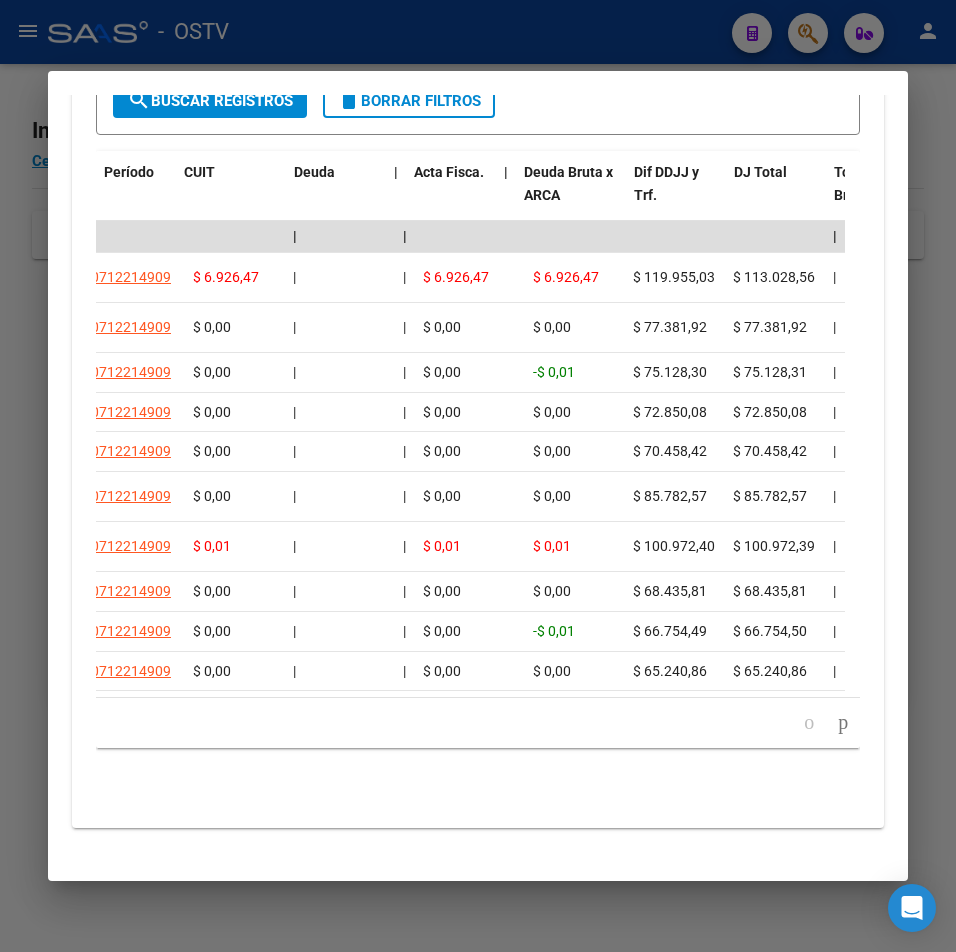scroll, scrollTop: 0, scrollLeft: 0, axis: both 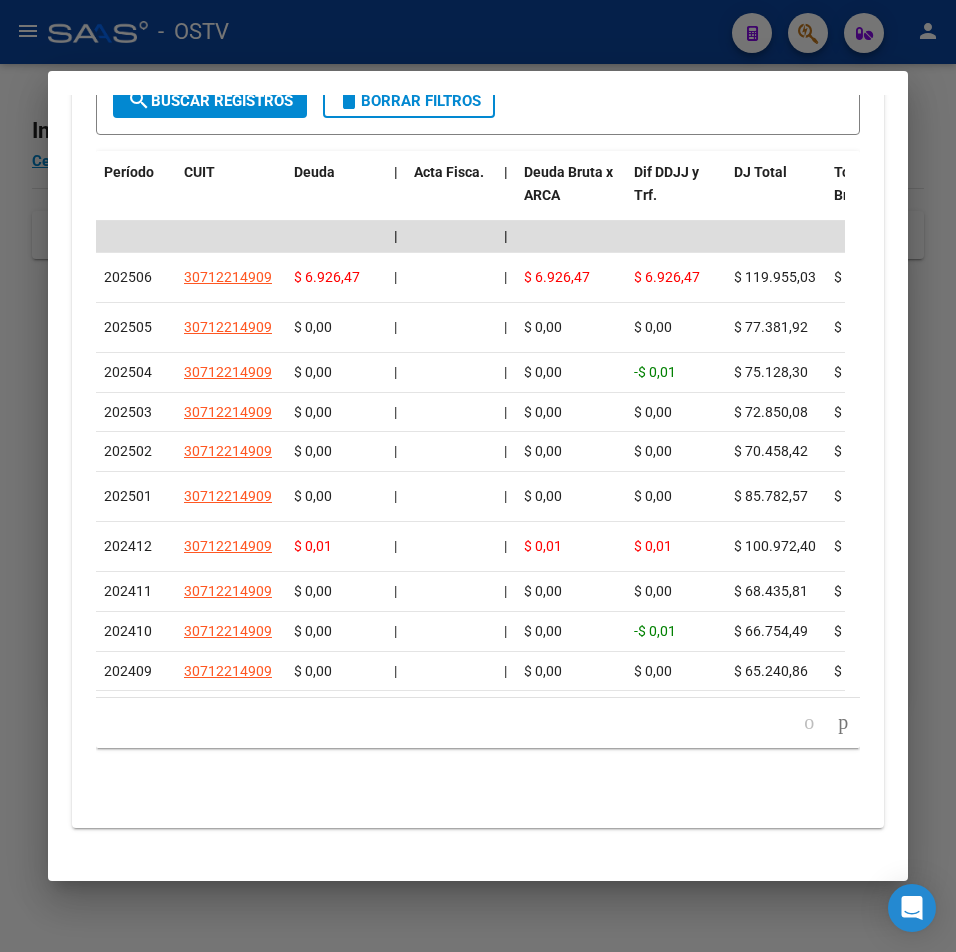 click on "cloud_download Exportar CSV Devengado RG Percibido - Liquidación RG/MT/PD DDJJ ARCA Transferencias ARCA ARCA Relaciones Laborales Filtros Período Desde (AAAAMM) Período Hasta (AAAAMM) Seleccionar Gerenciador Seleccionar Gerenciador Todos Con Acta search Buscar Registros delete Borrar Filtros Período CUIT Deuda | Acta Fisca. | Deuda Bruta x ARCA Dif DDJJ y Trf. DJ Total Tot. Trf. Bruto | Deuda Aporte DJ Aporte Total Transferido Aporte | Deuda Contr. DJ Contr. Total Trf Contr. | Intereses Contr. Intereses Aporte | Contr. Empresa Contr. Int. Empresa Aporte Int. Empresa | DJ Aporte Total DJ Aporte DJ Aporte Adicional DJ Aporte Adherentes | DJ Contr. Total DJ Contr. DJ Contr. Adicional | REMOSIMP c/Tope REMOSIMP (rem4) REMCONT (rem8) REM5 Corresponde Aportes Corresponde Contr. NOGRPFAM SECOBLIG FECPRESENT DJ Contribución CUIT Periodo DJ Aporte CUIT Periodo | Porcentaje Contr. Porcentaje Aporte | DDJJ ID | | | | | | | | | | | | | [NUMBER] [NUMBER] $ 6.926,47 | | $ 6.926,47 $ 6.926,47 $ 119.955,03 |" at bounding box center (478, 308) 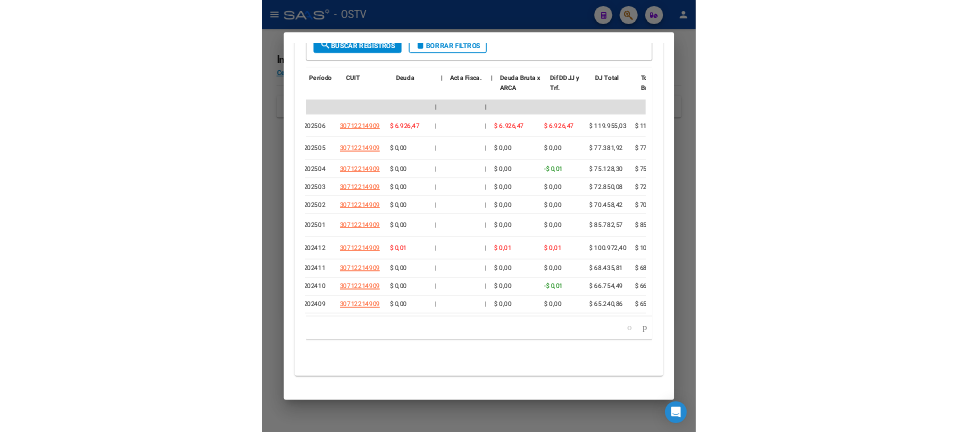 scroll, scrollTop: 0, scrollLeft: 0, axis: both 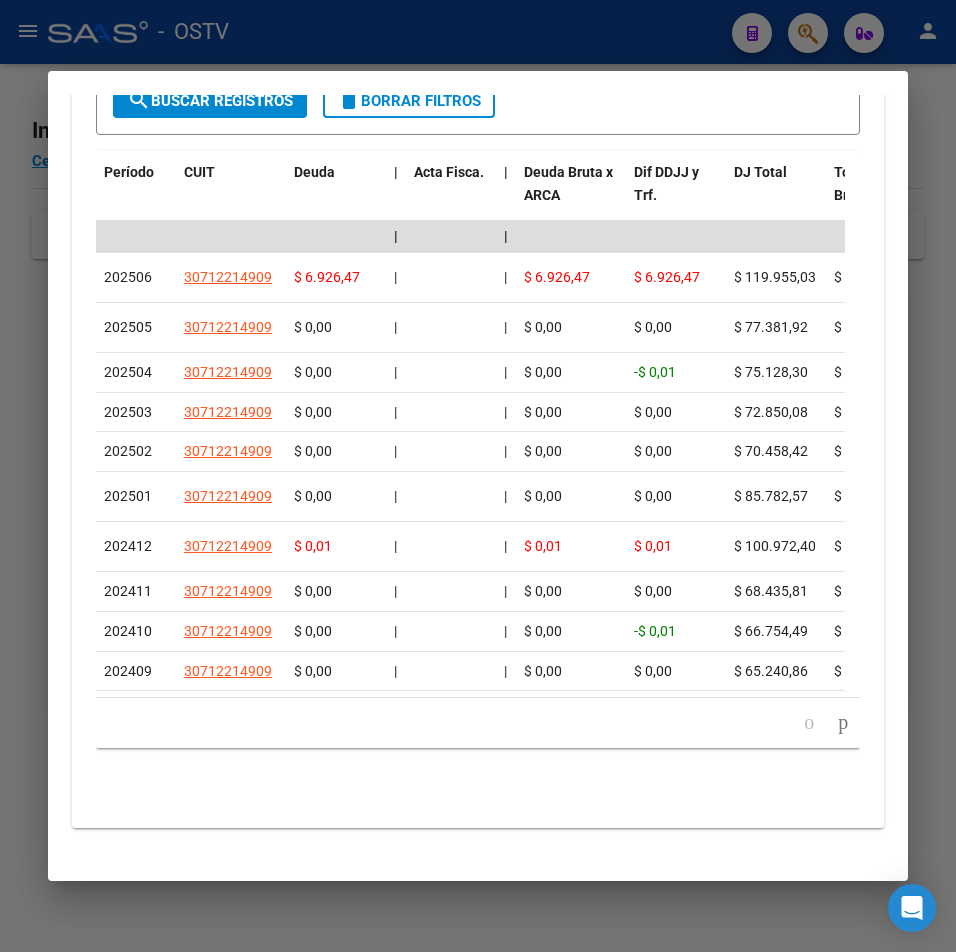 click at bounding box center [478, 476] 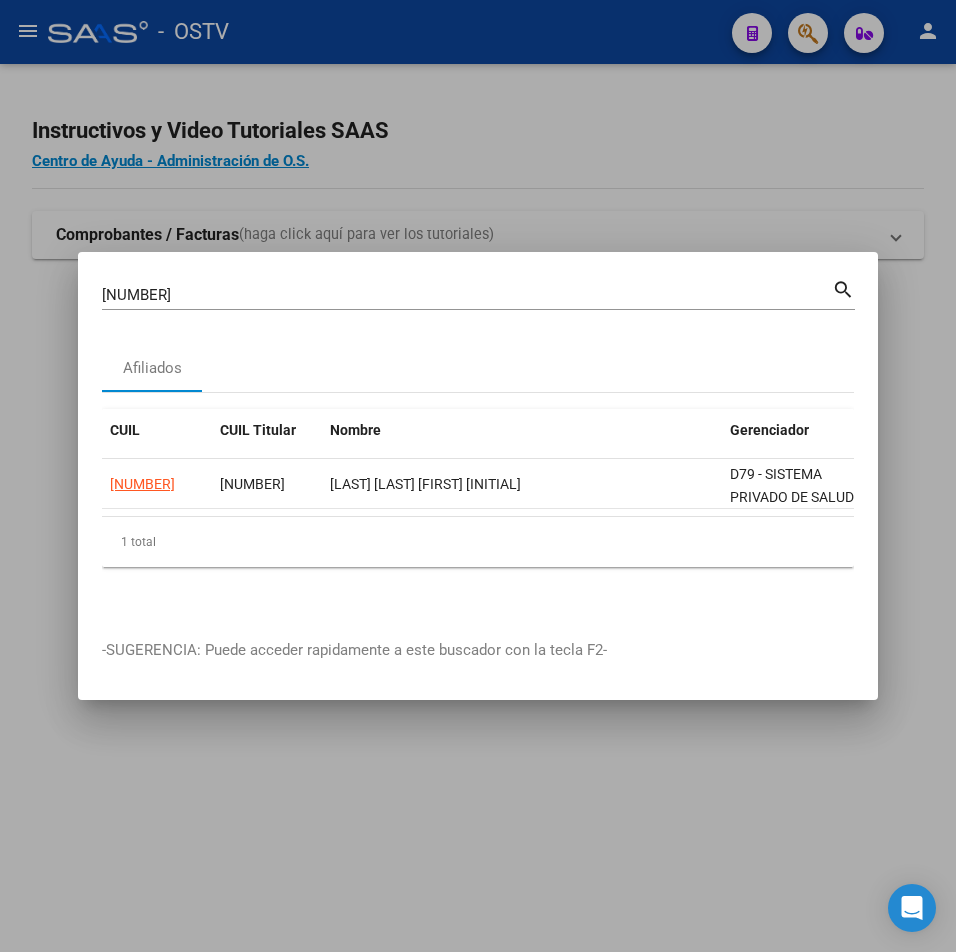 click at bounding box center (478, 476) 